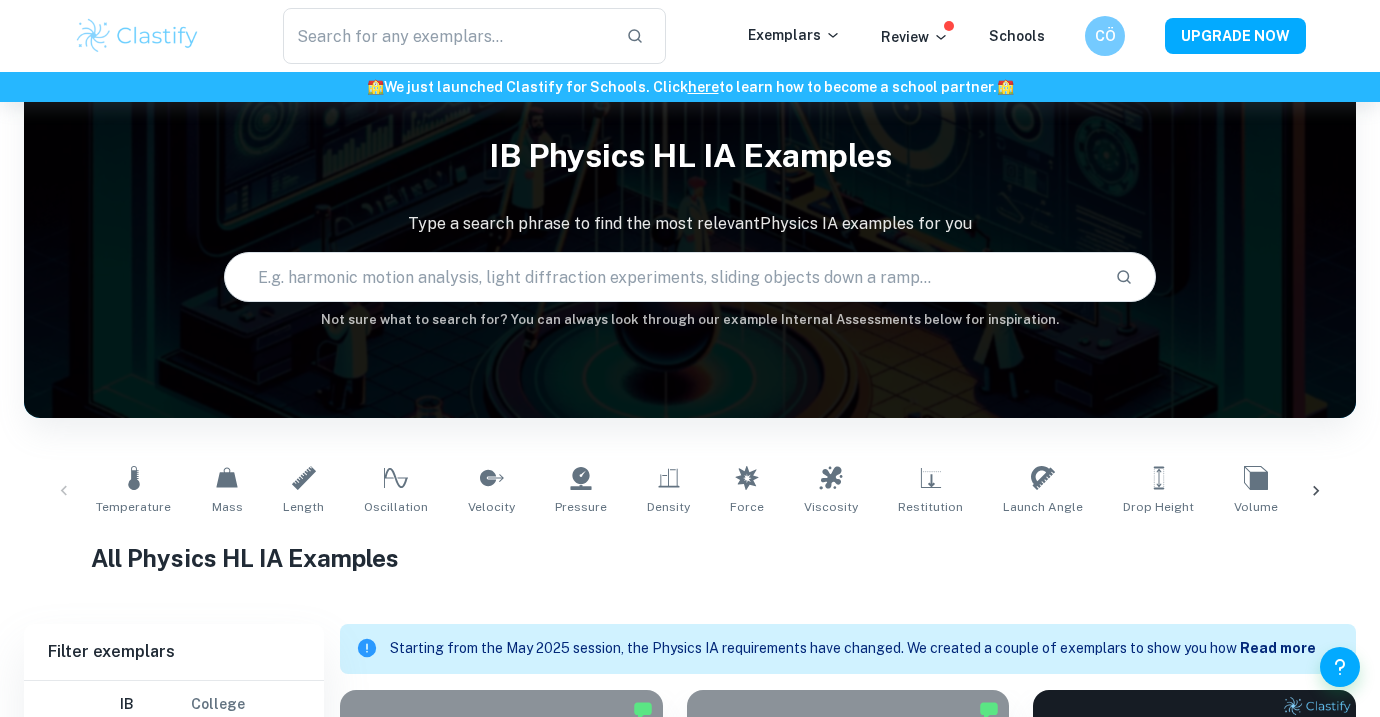 scroll, scrollTop: 0, scrollLeft: 0, axis: both 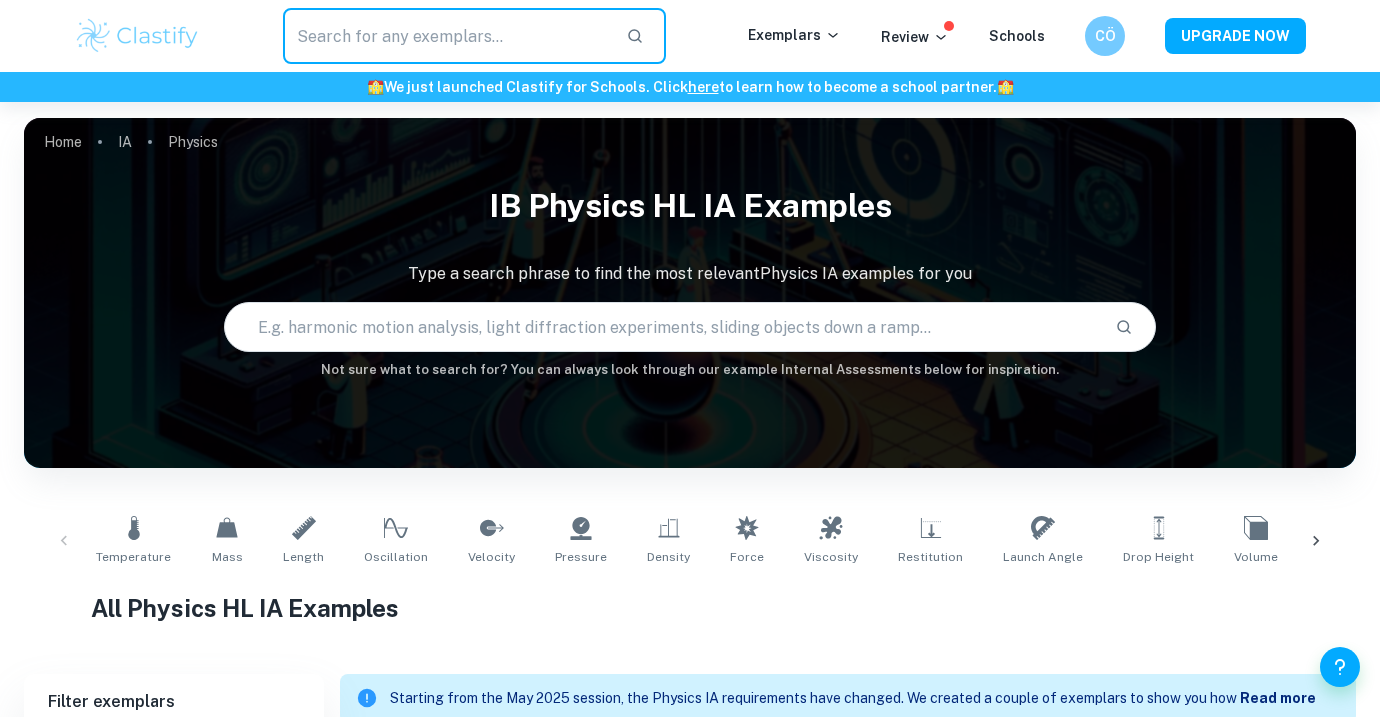 click at bounding box center [446, 36] 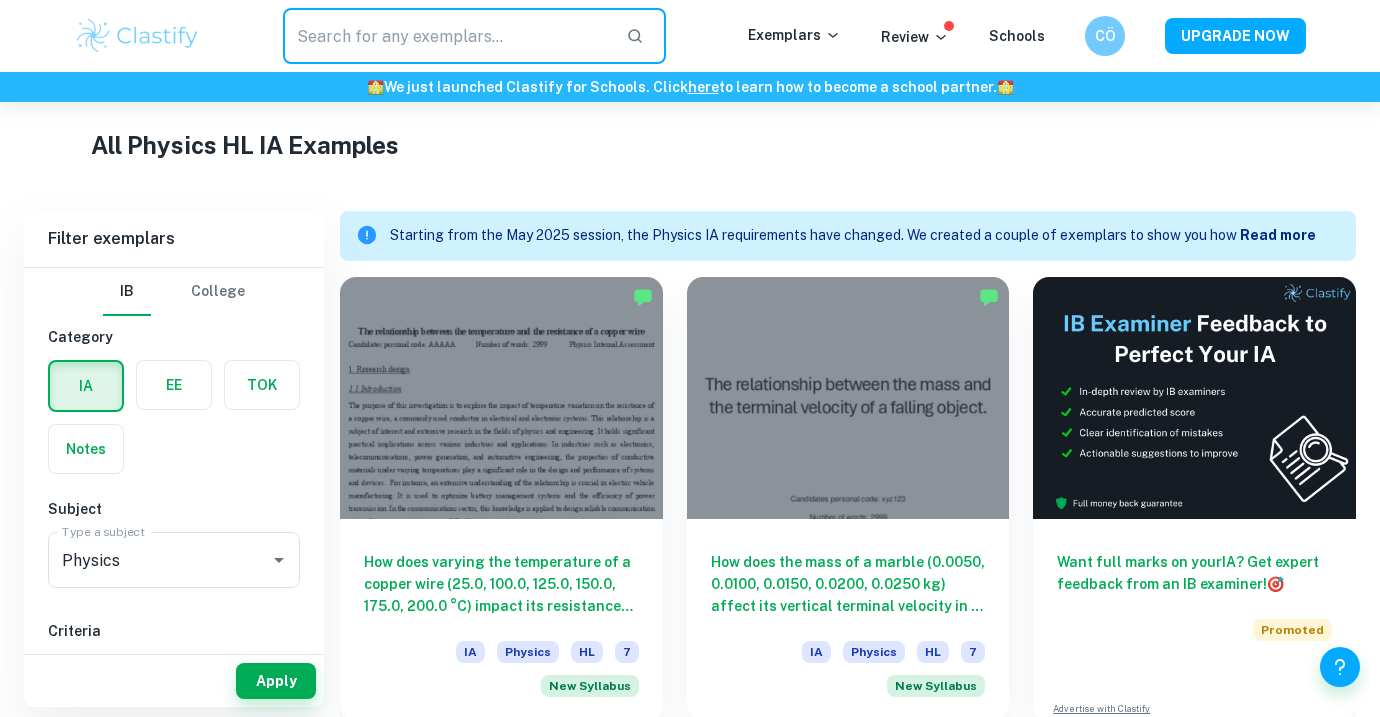 scroll, scrollTop: 465, scrollLeft: 0, axis: vertical 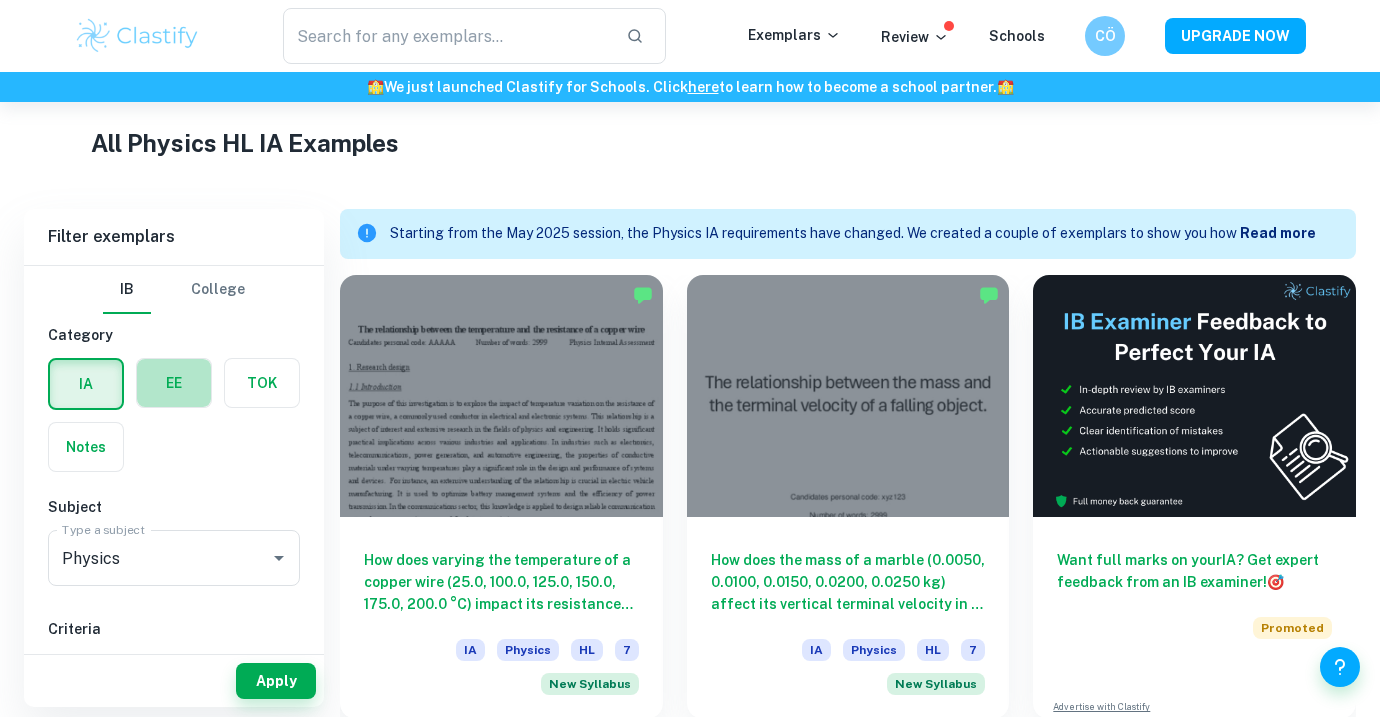 click at bounding box center (174, 383) 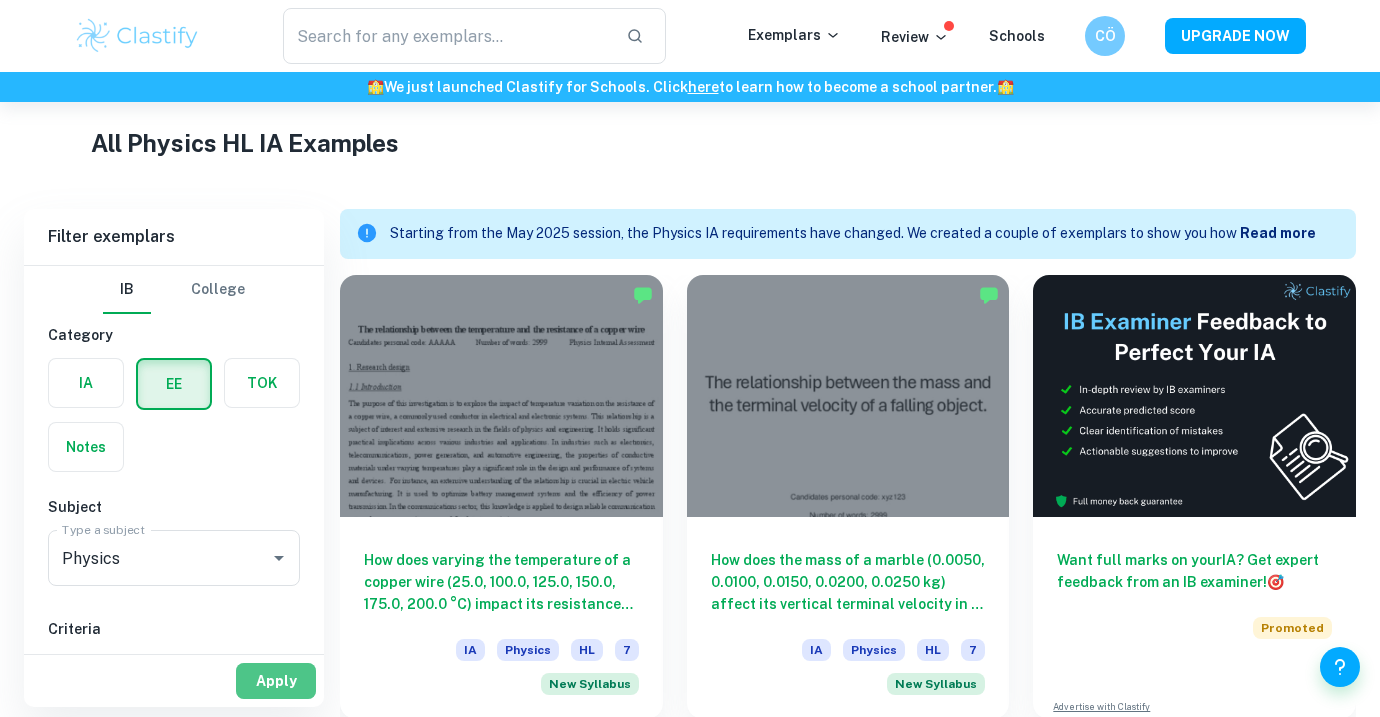 click on "Apply" at bounding box center [276, 681] 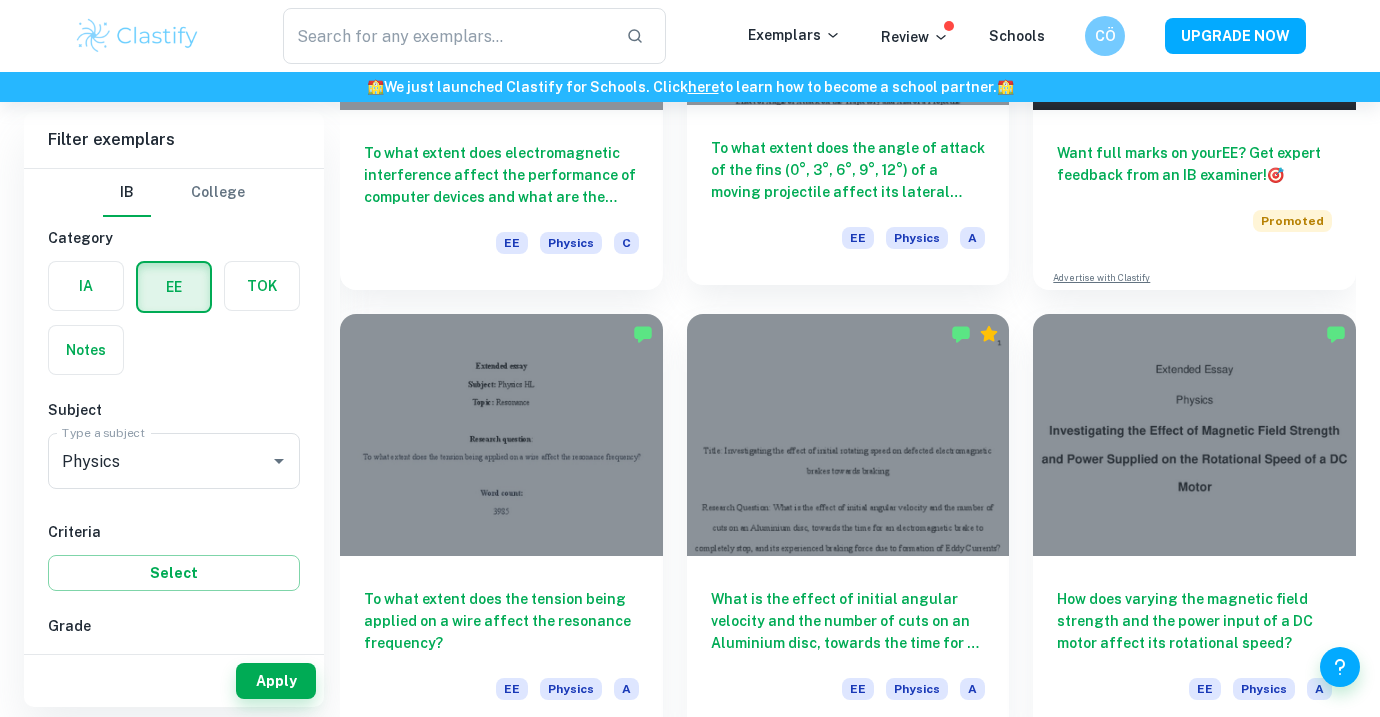 scroll, scrollTop: 407, scrollLeft: 0, axis: vertical 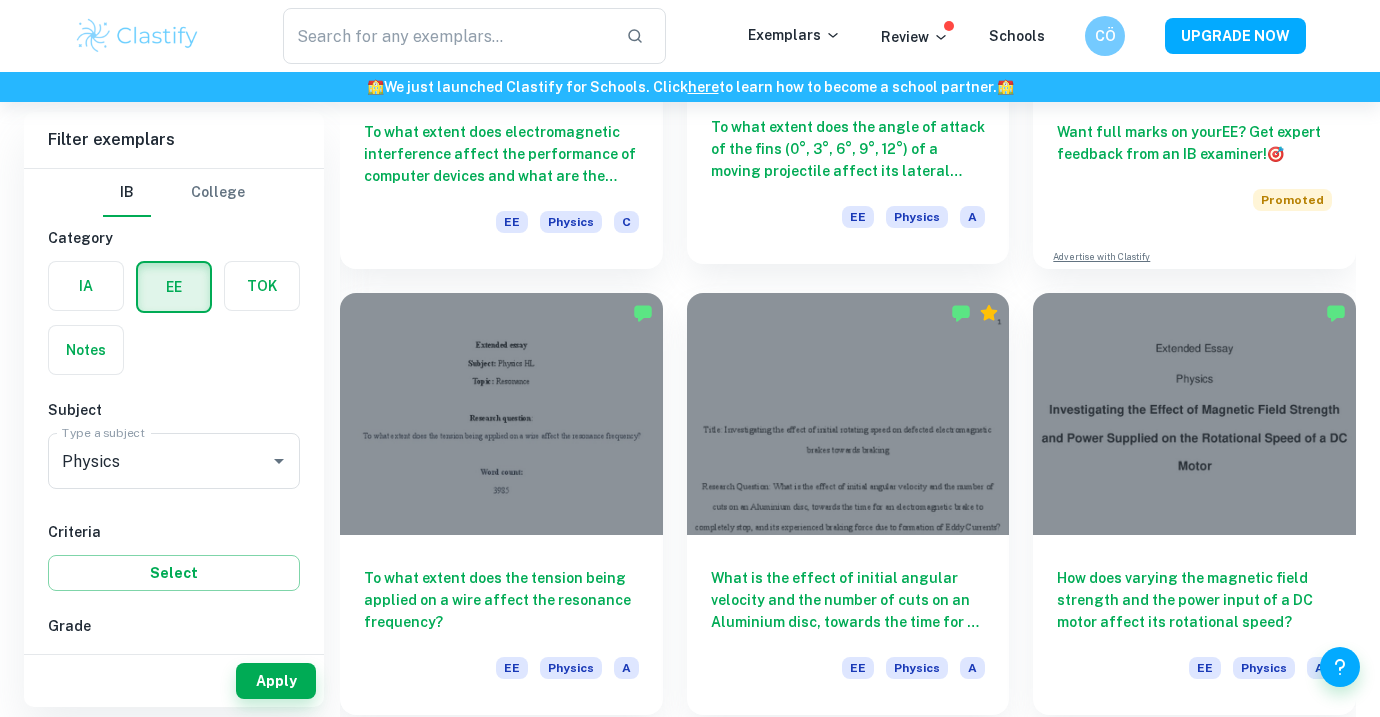 click at bounding box center (848, 414) 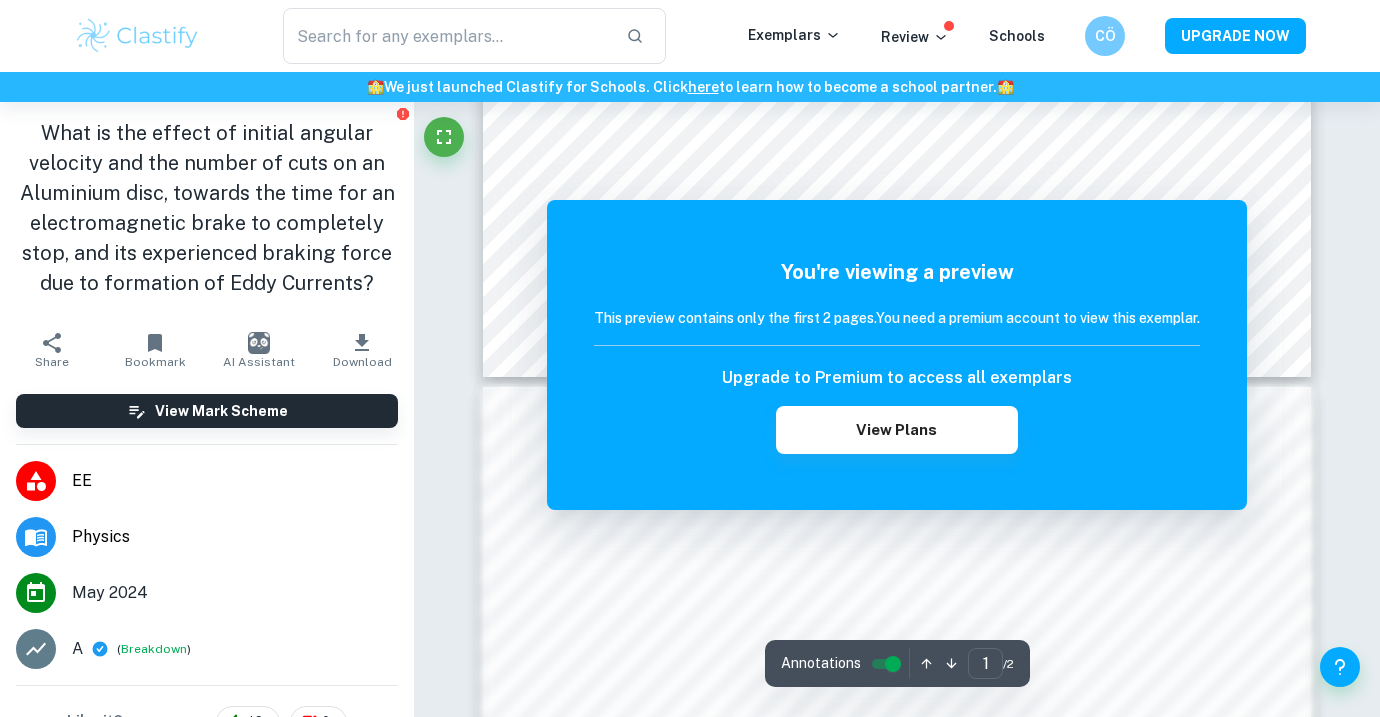 scroll, scrollTop: 1891, scrollLeft: 0, axis: vertical 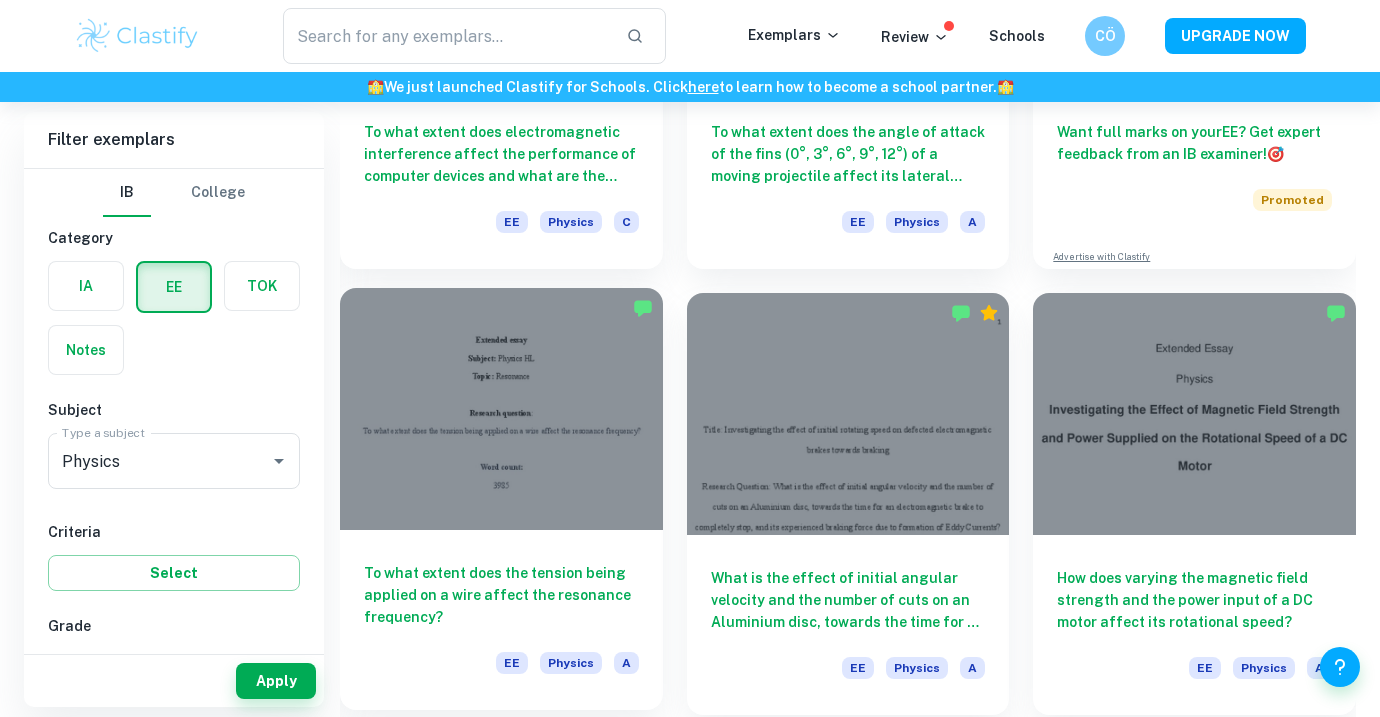 click at bounding box center (501, 409) 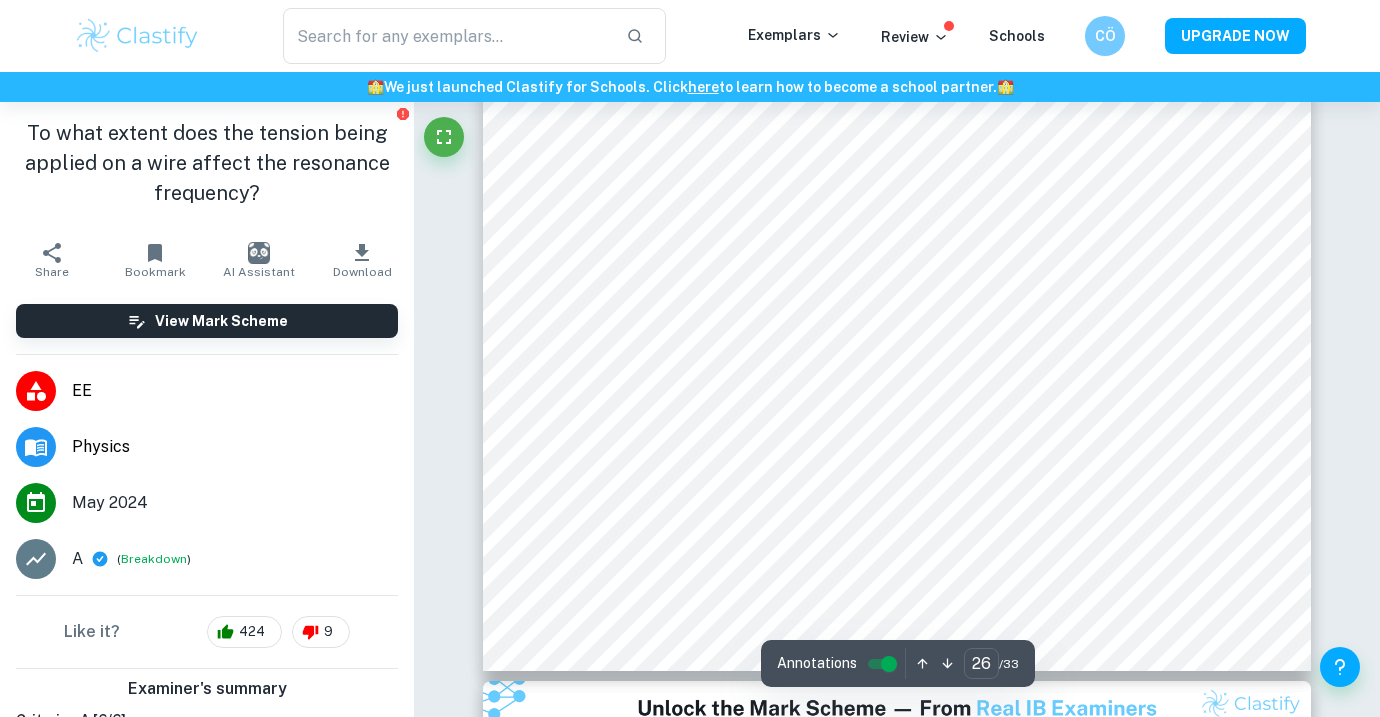 scroll, scrollTop: 27960, scrollLeft: 0, axis: vertical 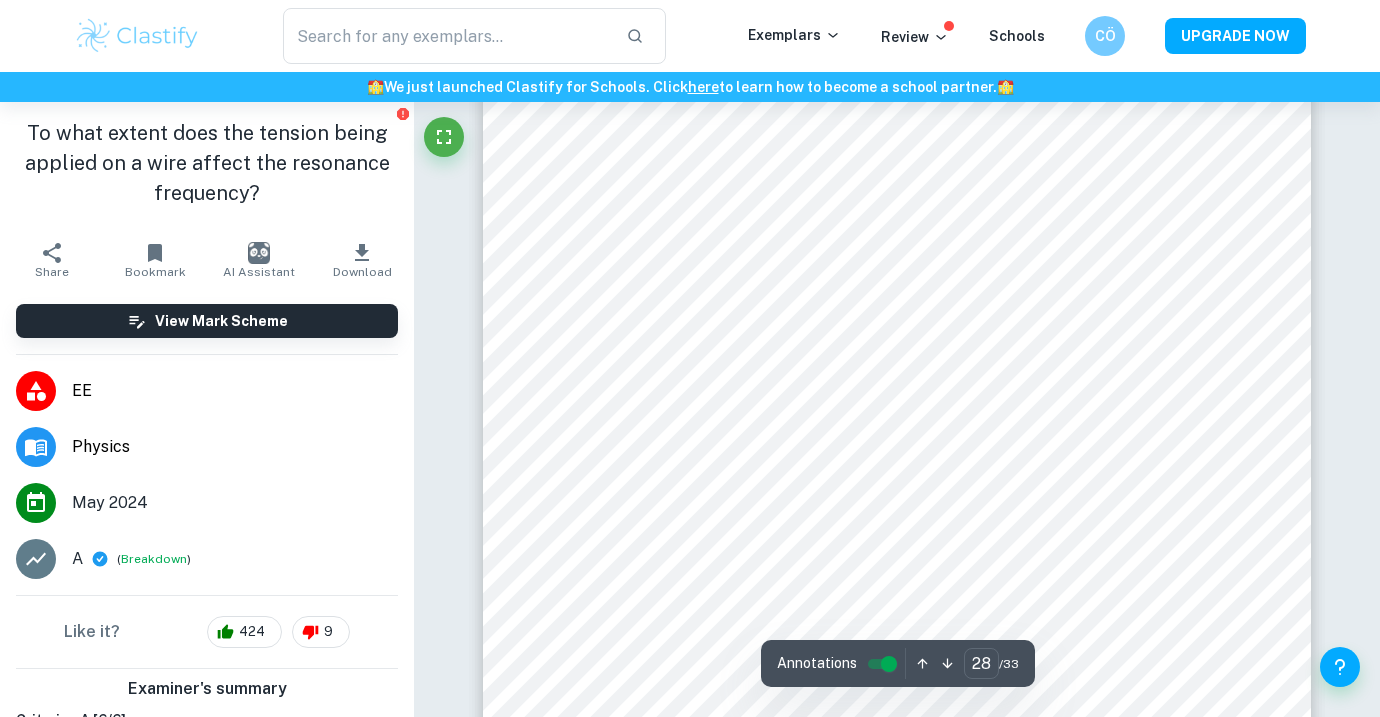 type on "29" 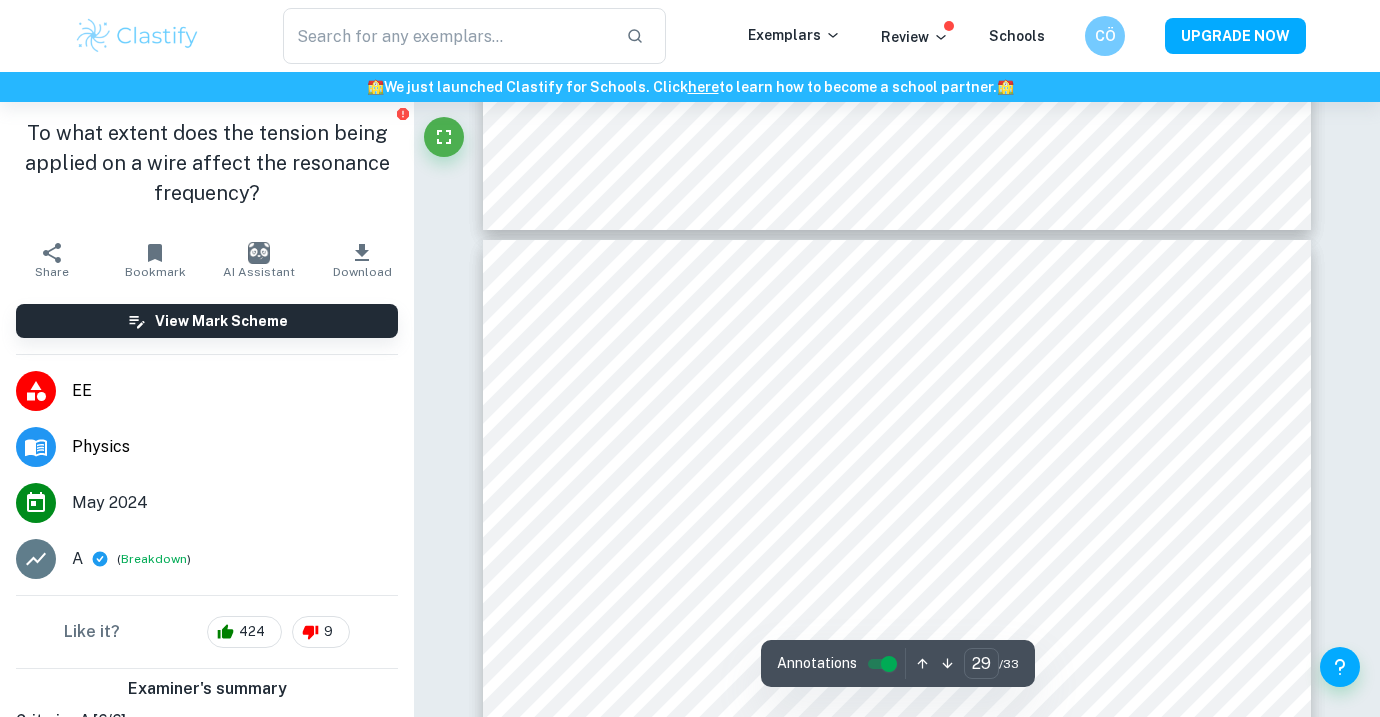 scroll, scrollTop: 30692, scrollLeft: 0, axis: vertical 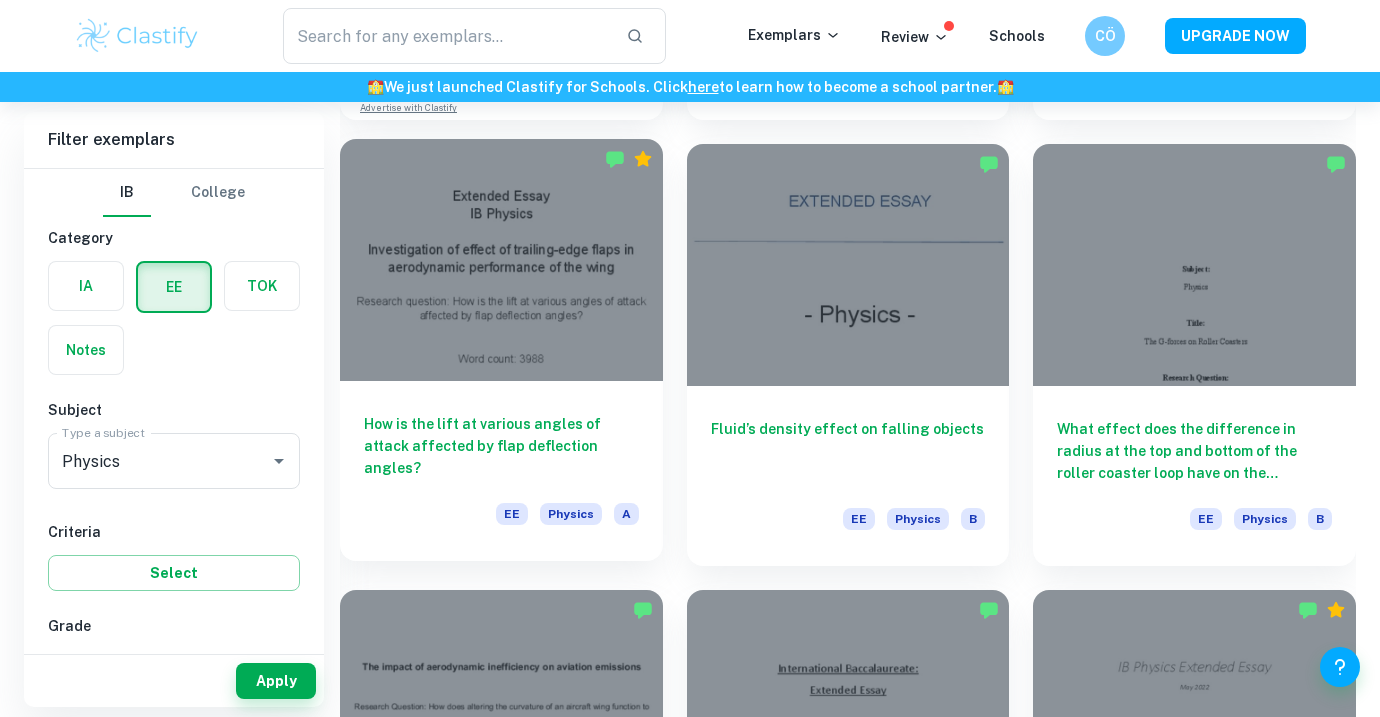 click at bounding box center (501, 260) 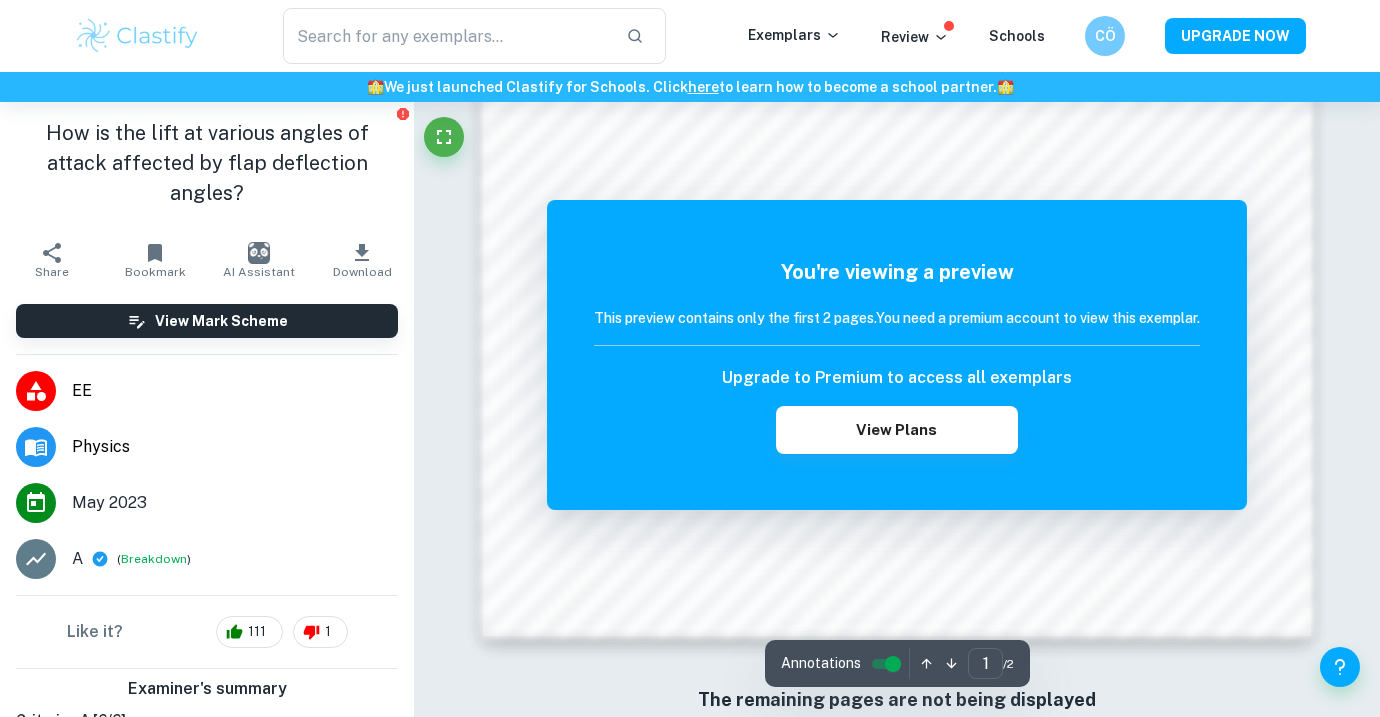 scroll, scrollTop: 1893, scrollLeft: 0, axis: vertical 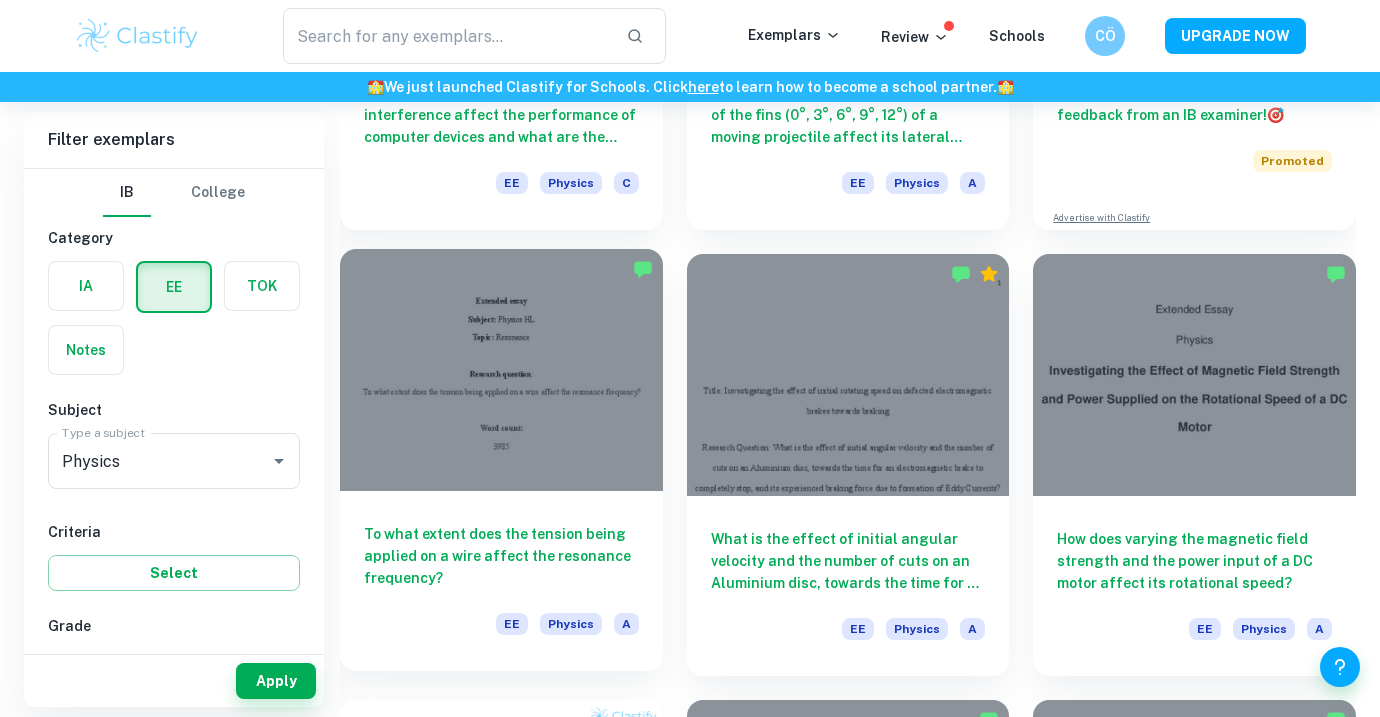 click at bounding box center (501, 370) 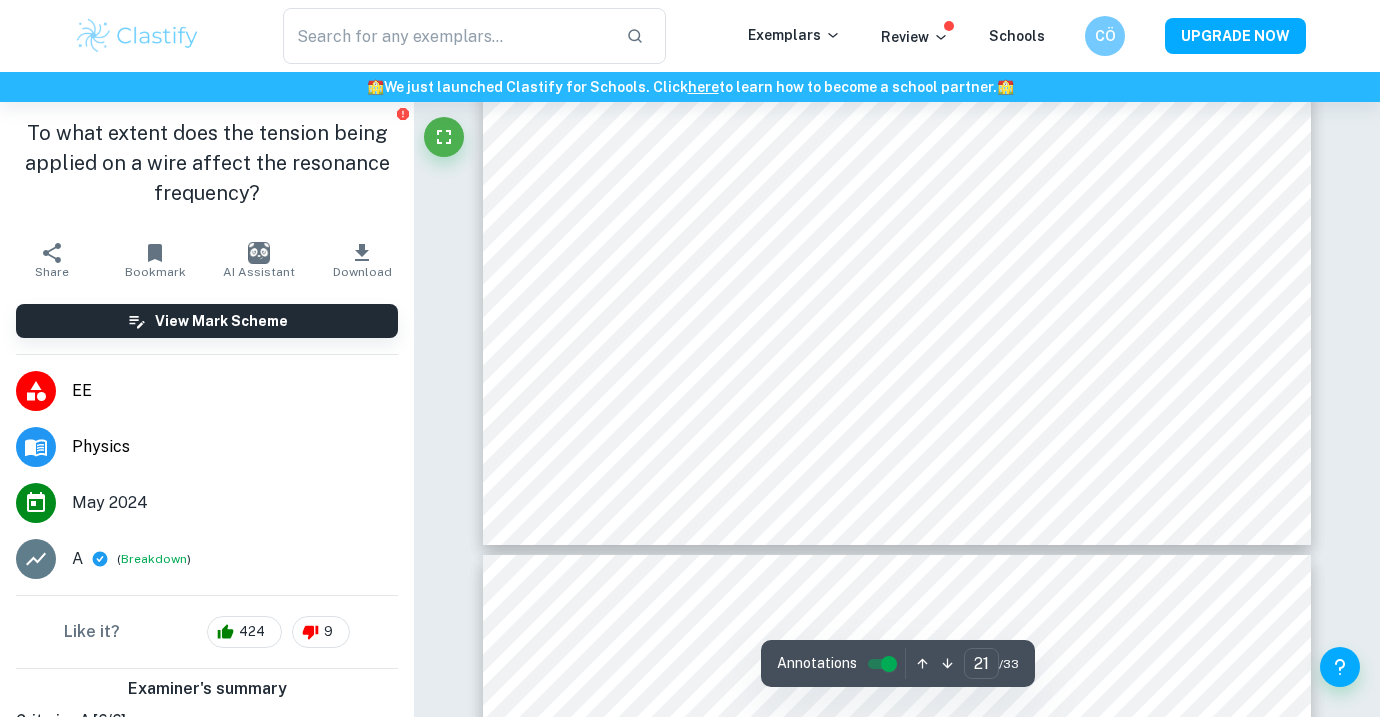 scroll, scrollTop: 22788, scrollLeft: 0, axis: vertical 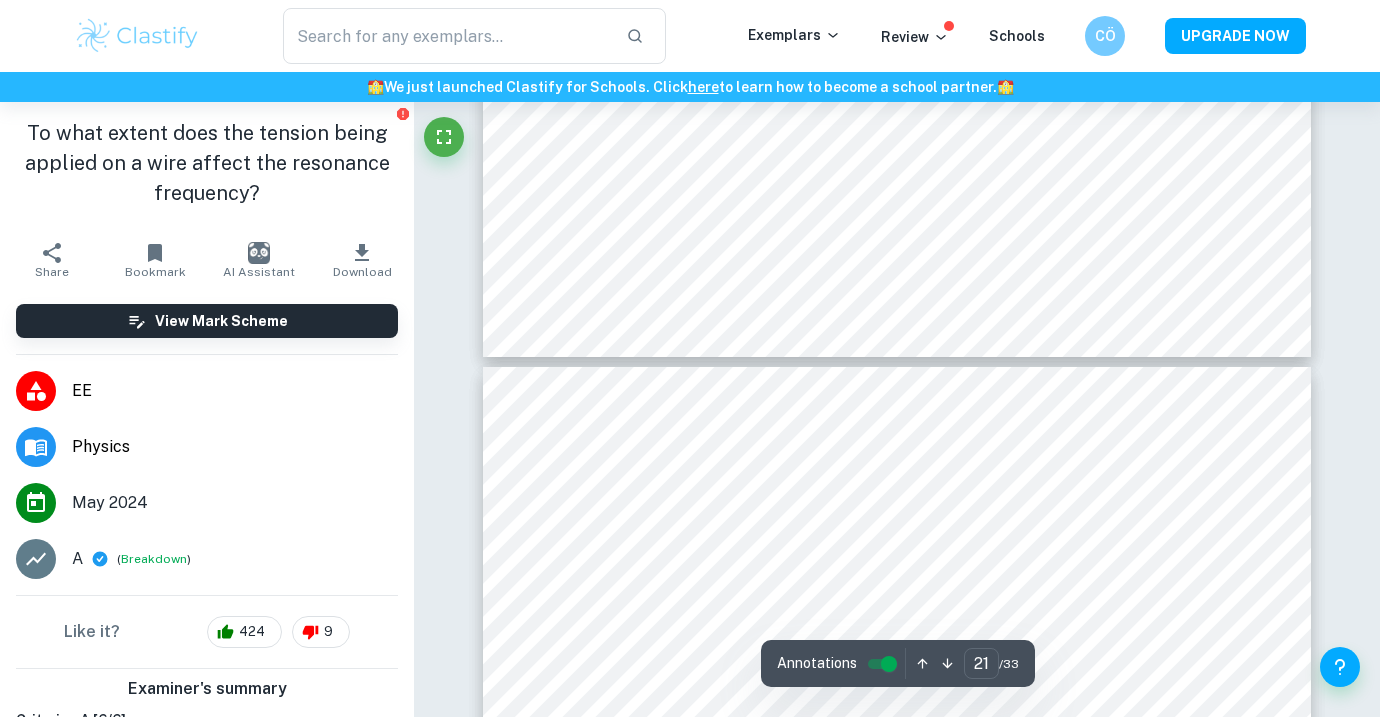 type on "22" 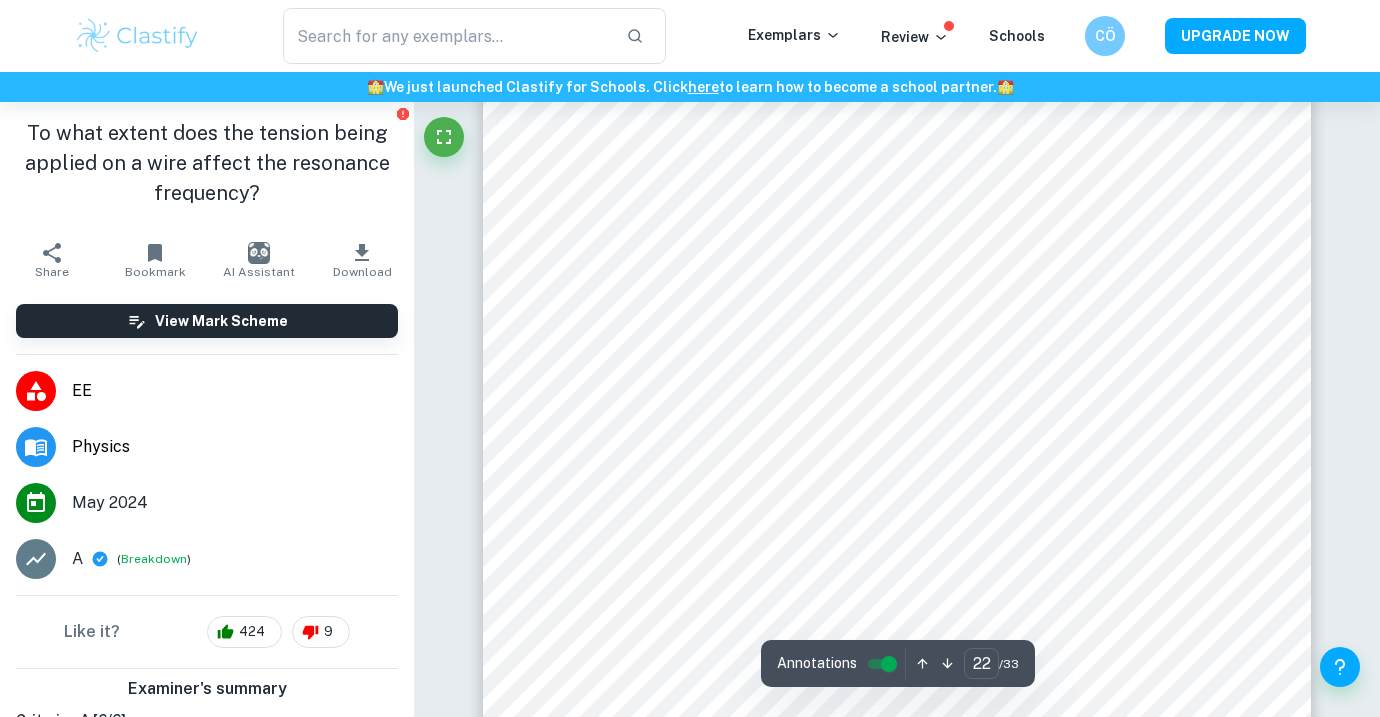 scroll, scrollTop: 23503, scrollLeft: 0, axis: vertical 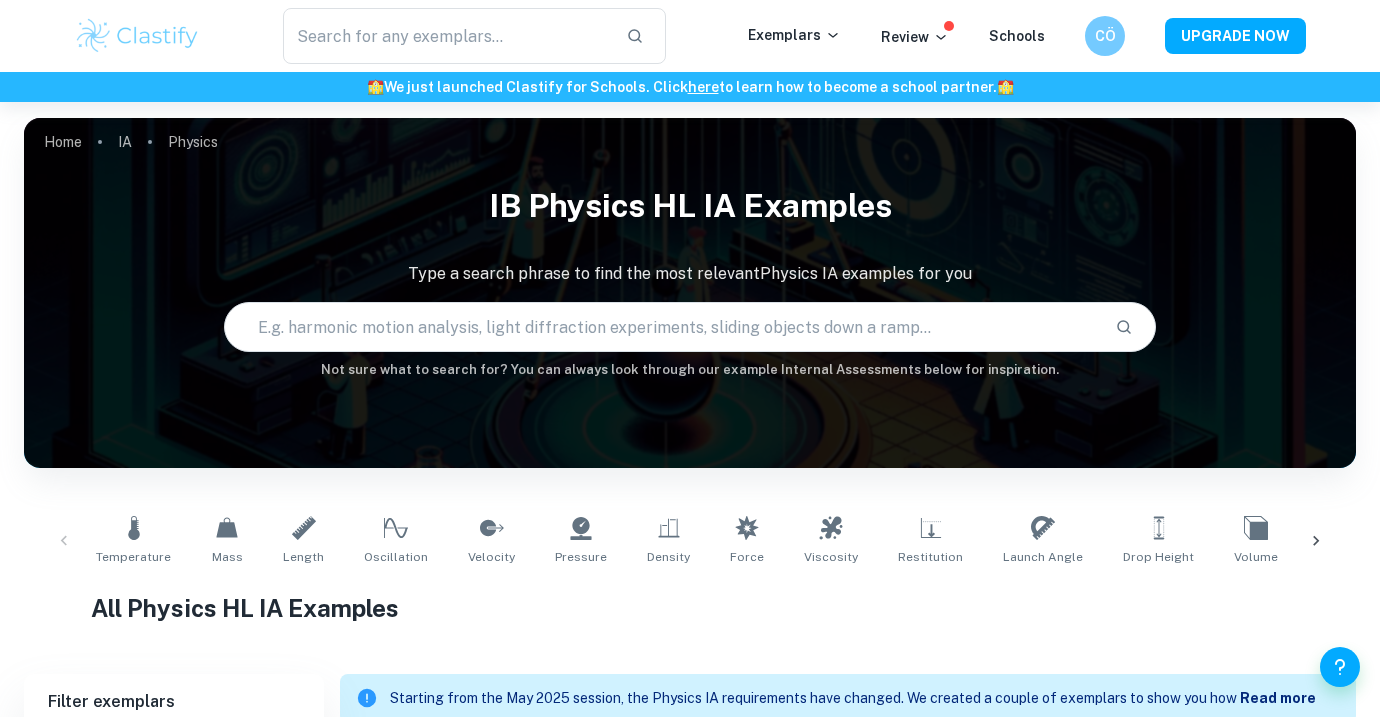 click at bounding box center (662, 327) 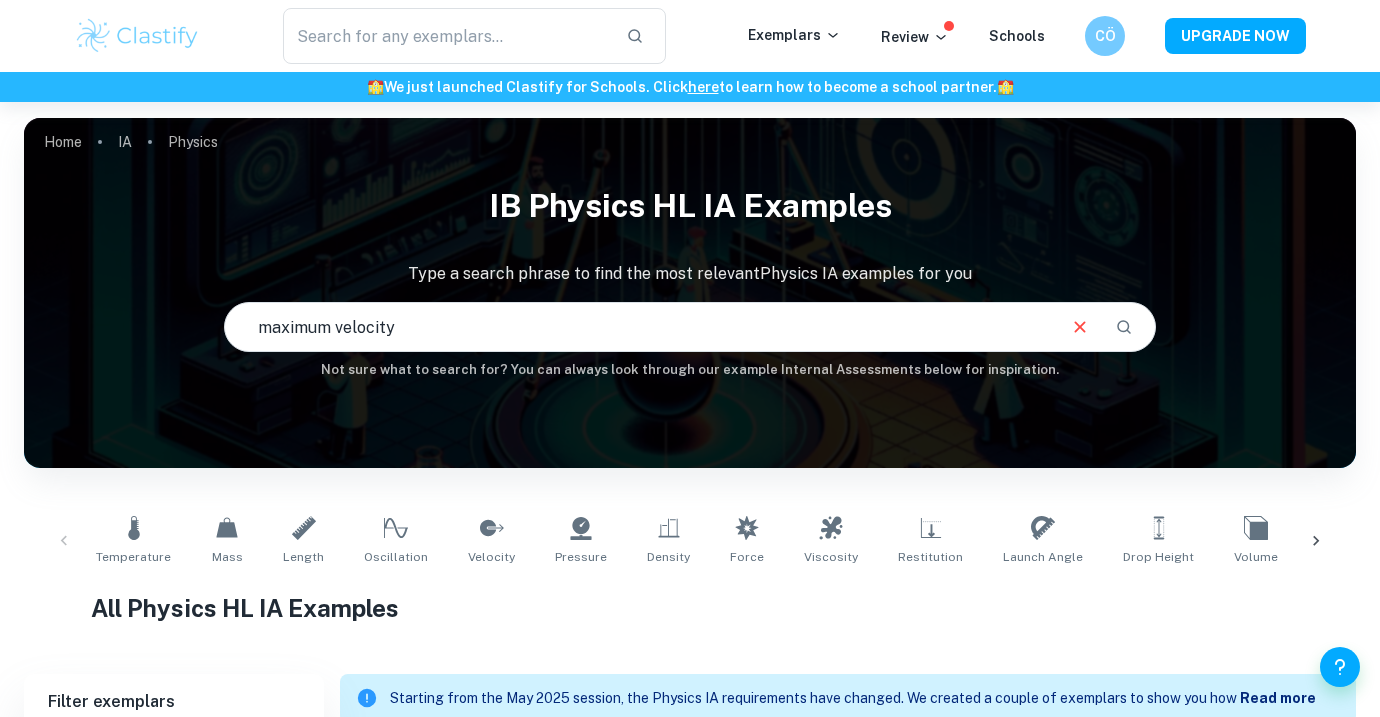type on "maximum velocity" 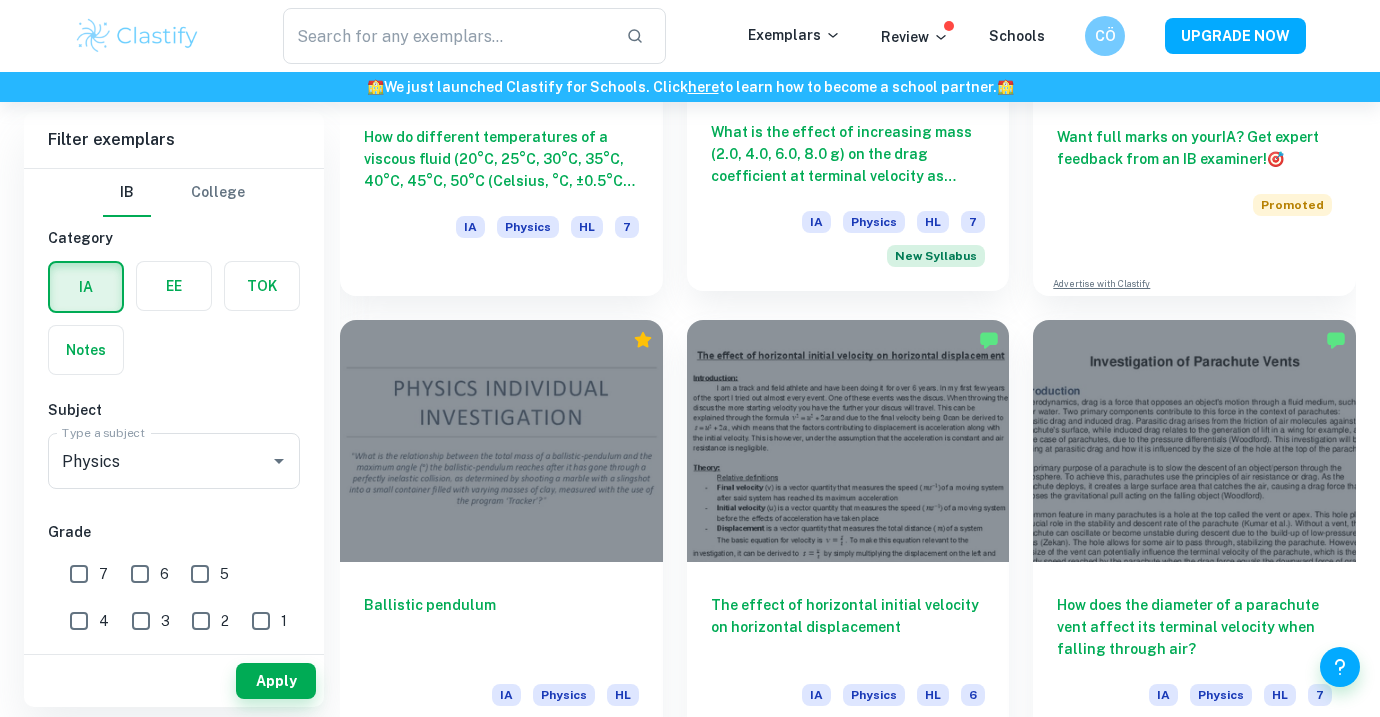 scroll, scrollTop: 890, scrollLeft: 0, axis: vertical 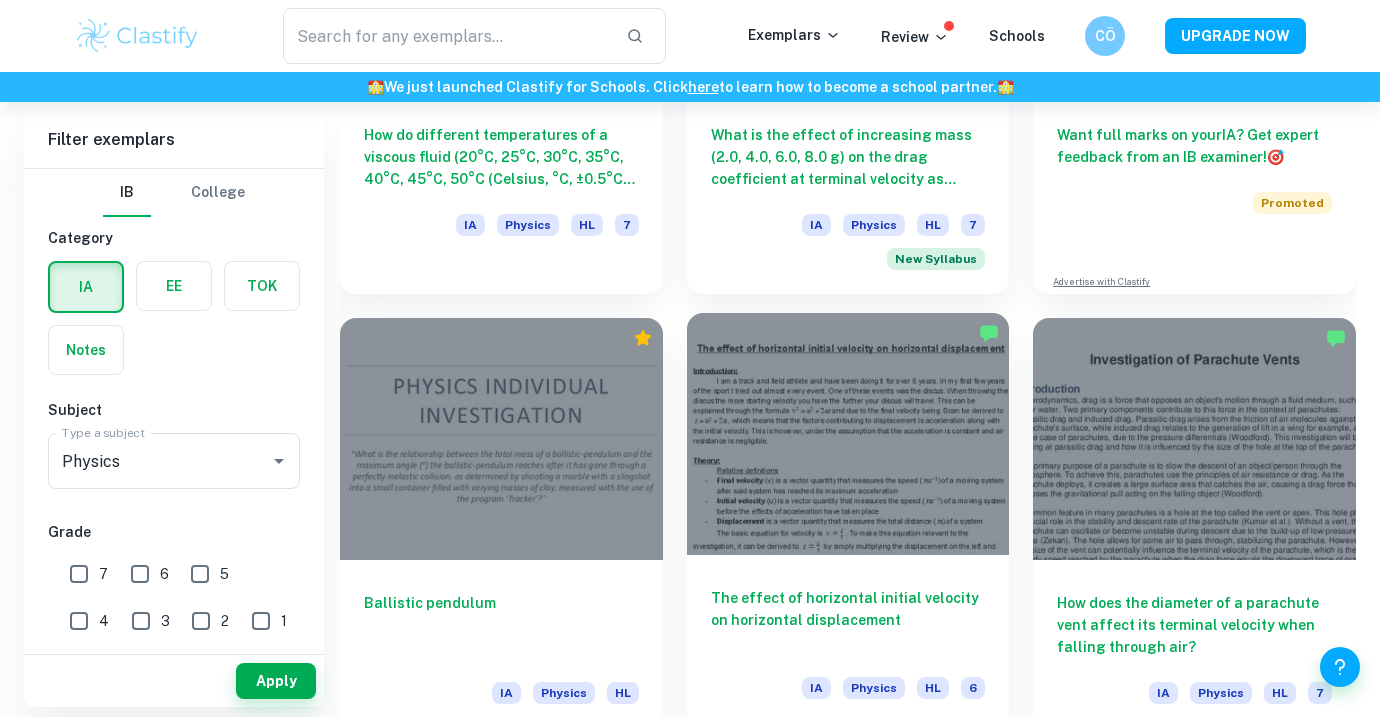 click at bounding box center [848, 434] 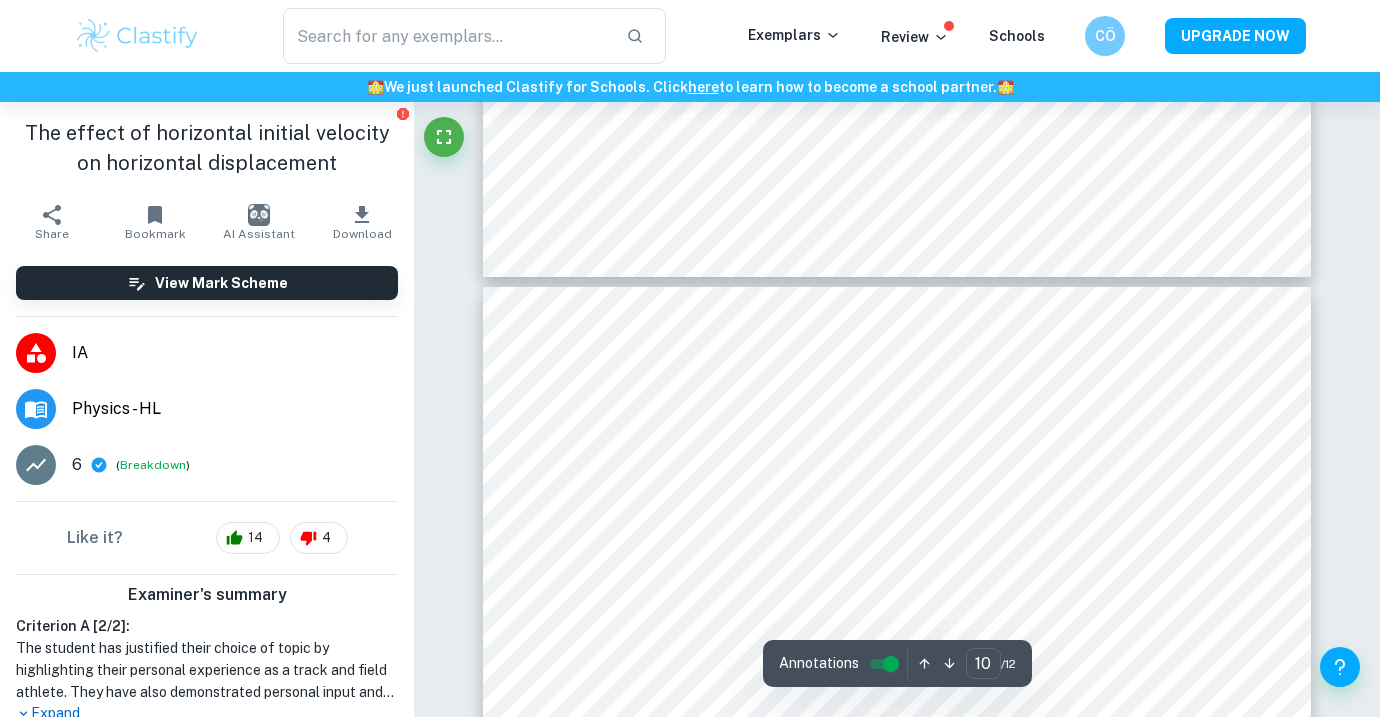 type on "9" 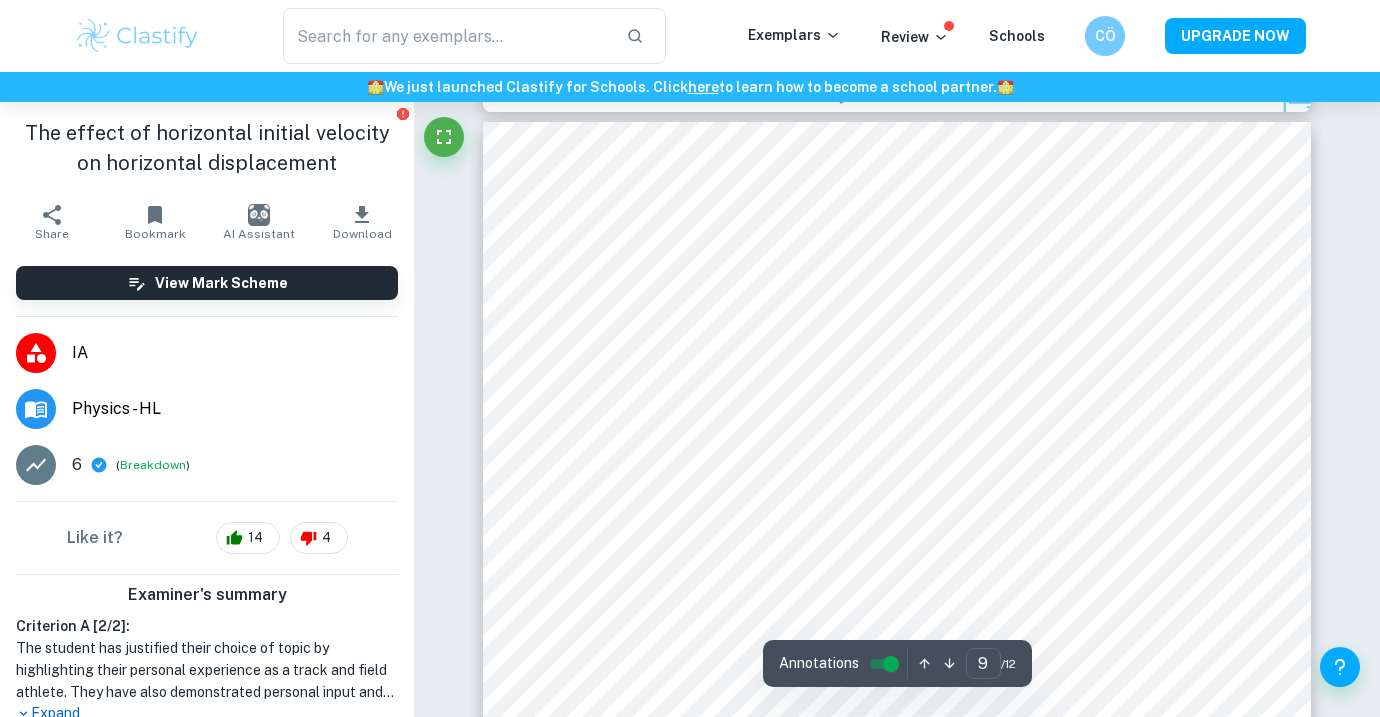 scroll, scrollTop: 9050, scrollLeft: 0, axis: vertical 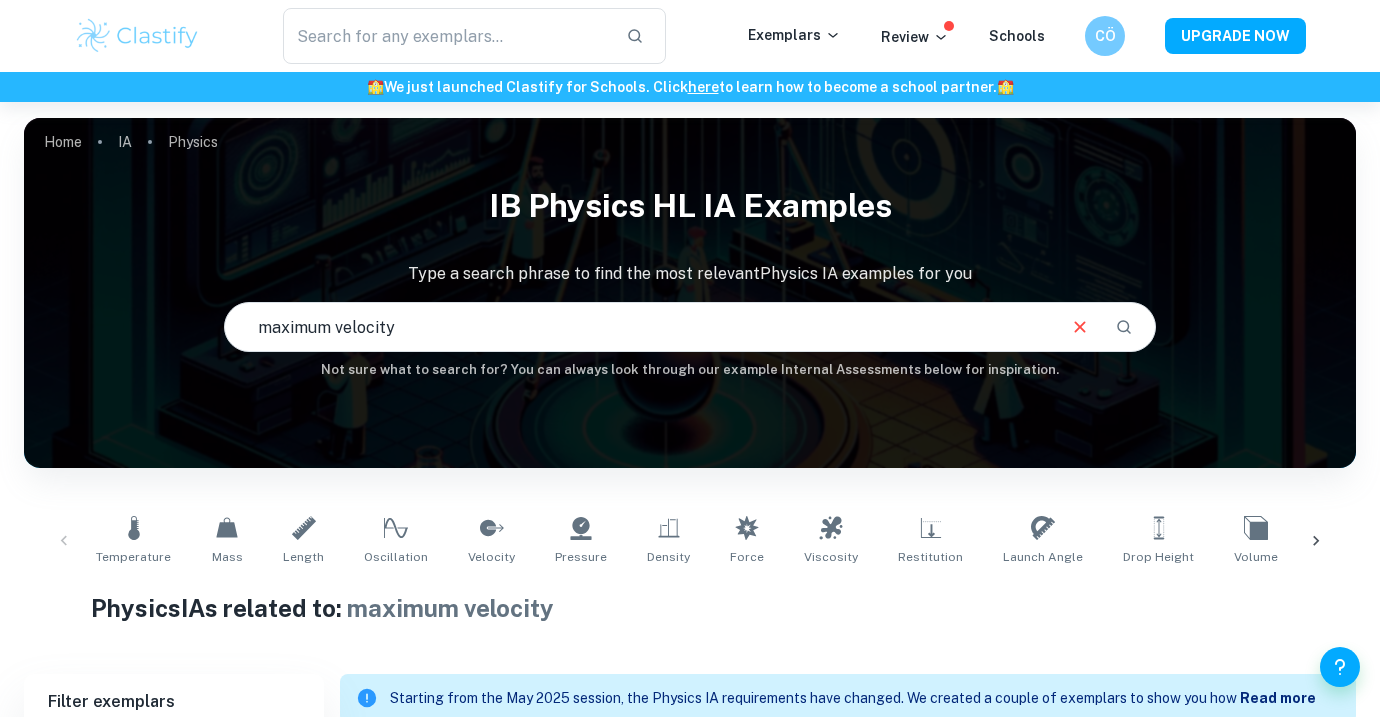 click on "maximum velocity" at bounding box center [639, 327] 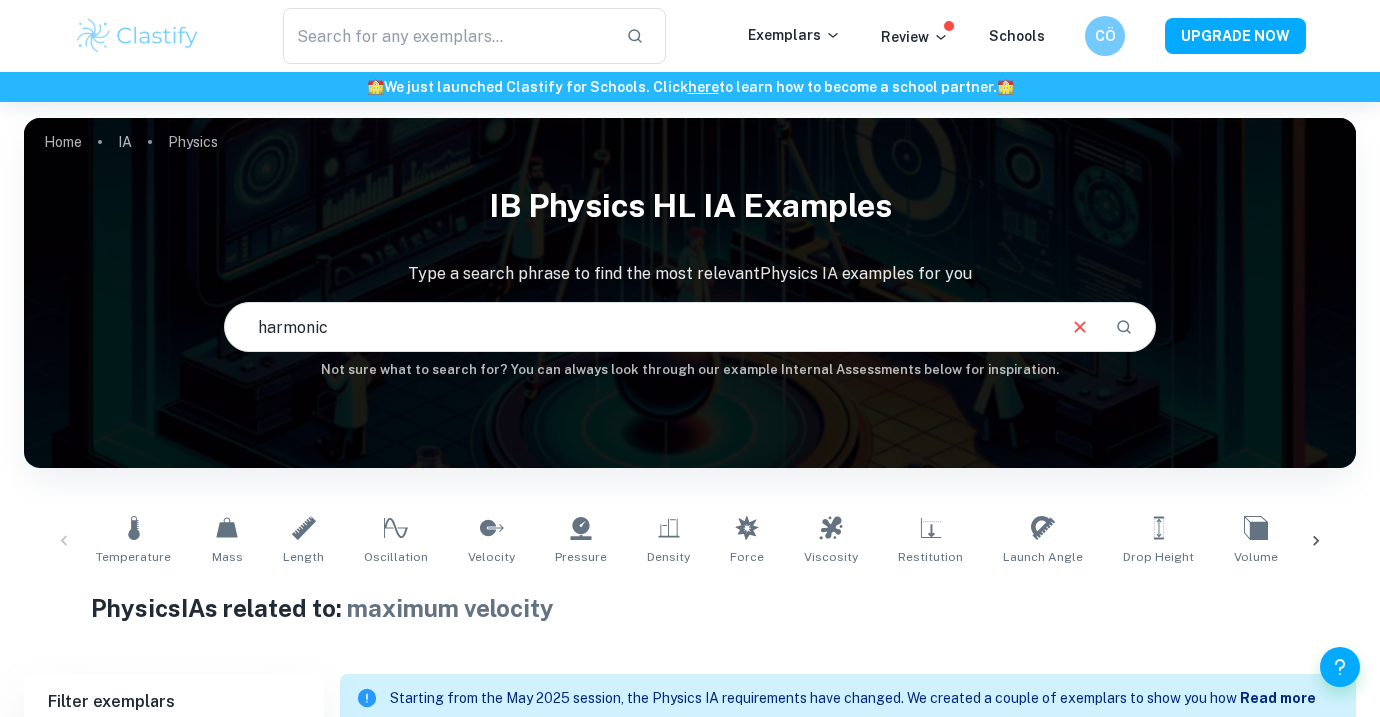 type on "harmonic" 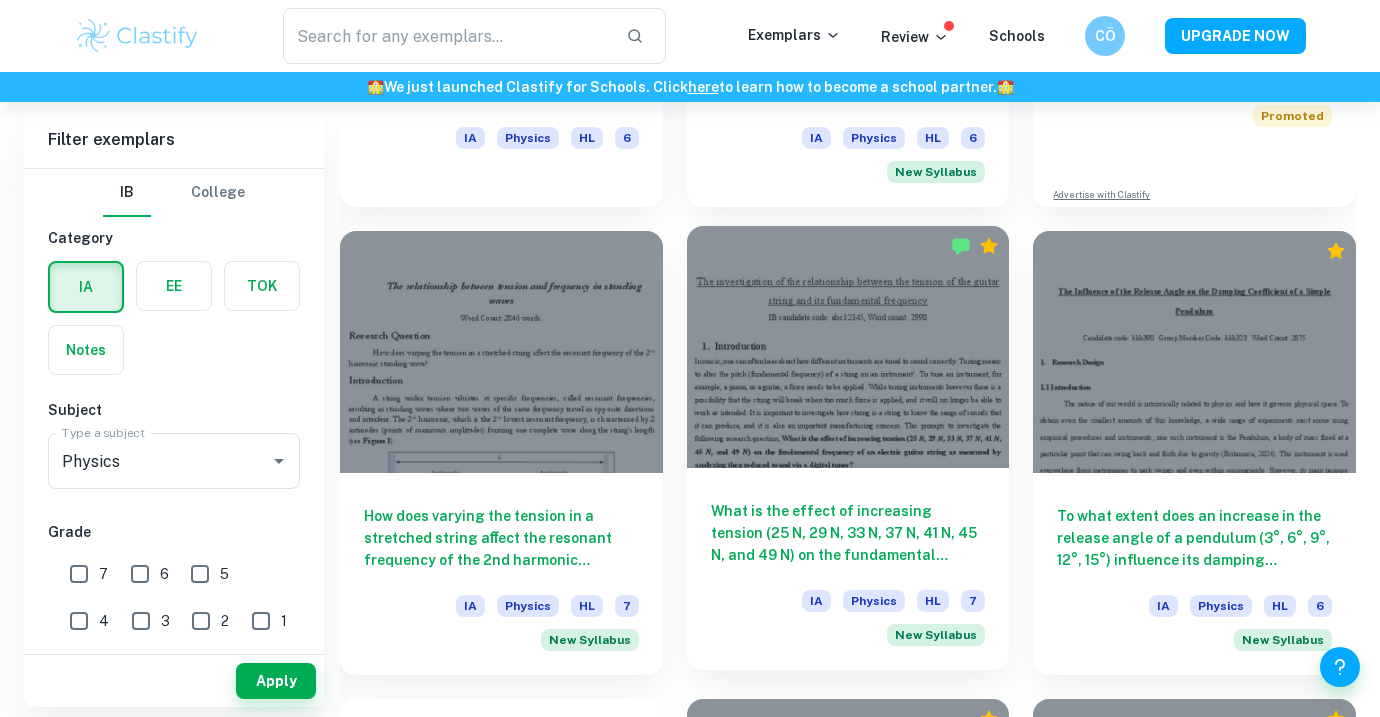 scroll, scrollTop: 976, scrollLeft: 0, axis: vertical 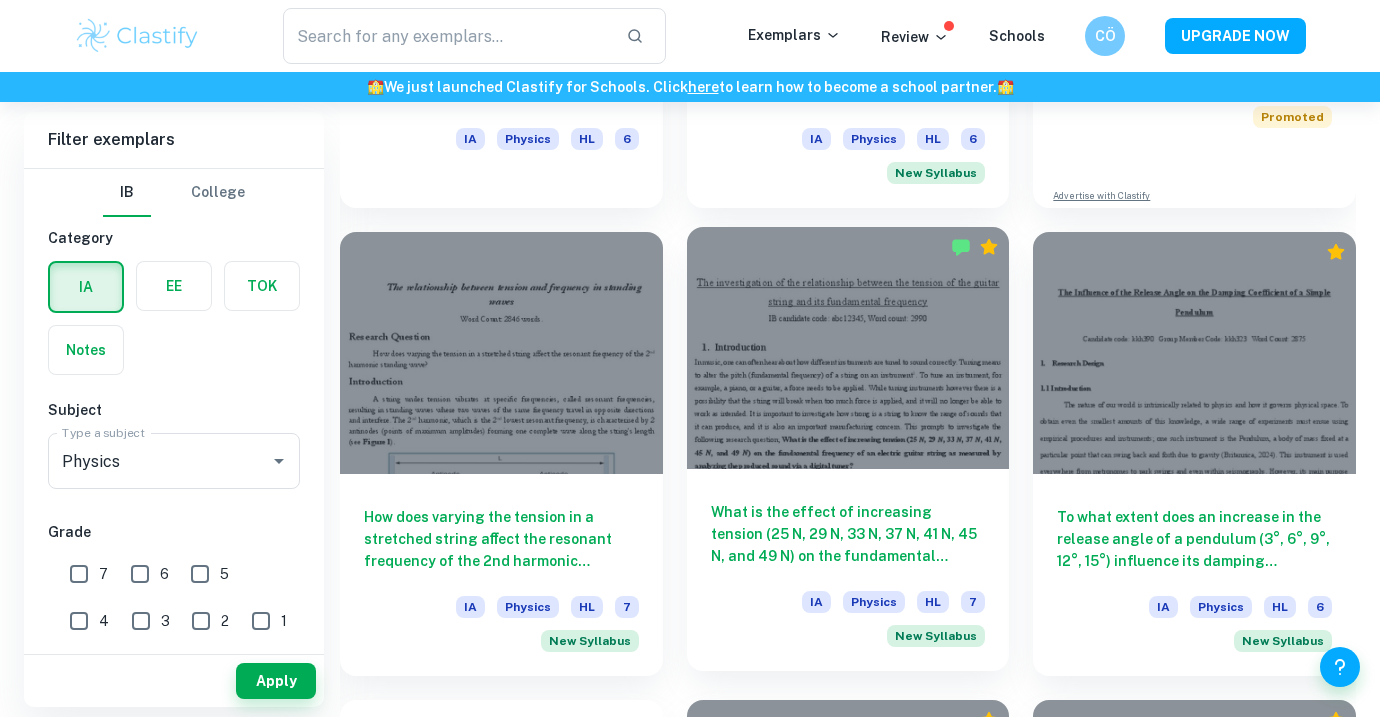 click at bounding box center (848, 348) 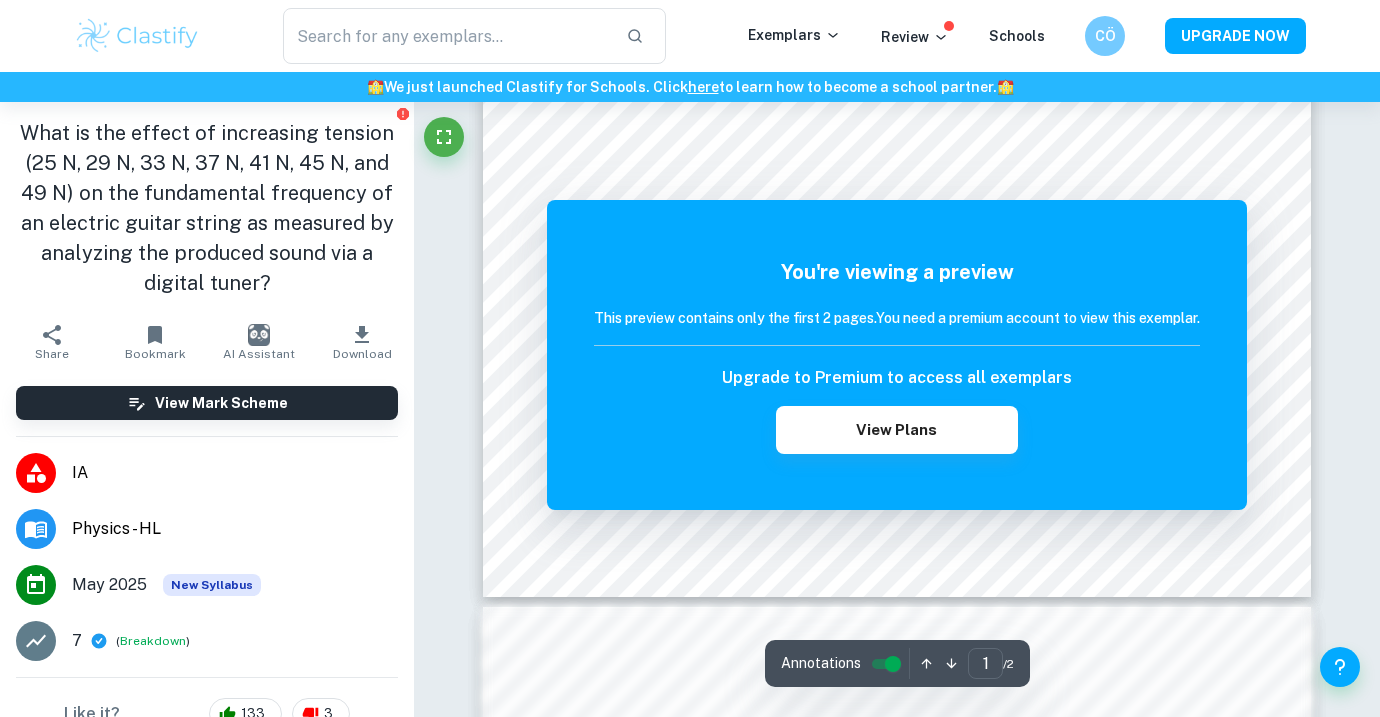 scroll, scrollTop: 860, scrollLeft: 0, axis: vertical 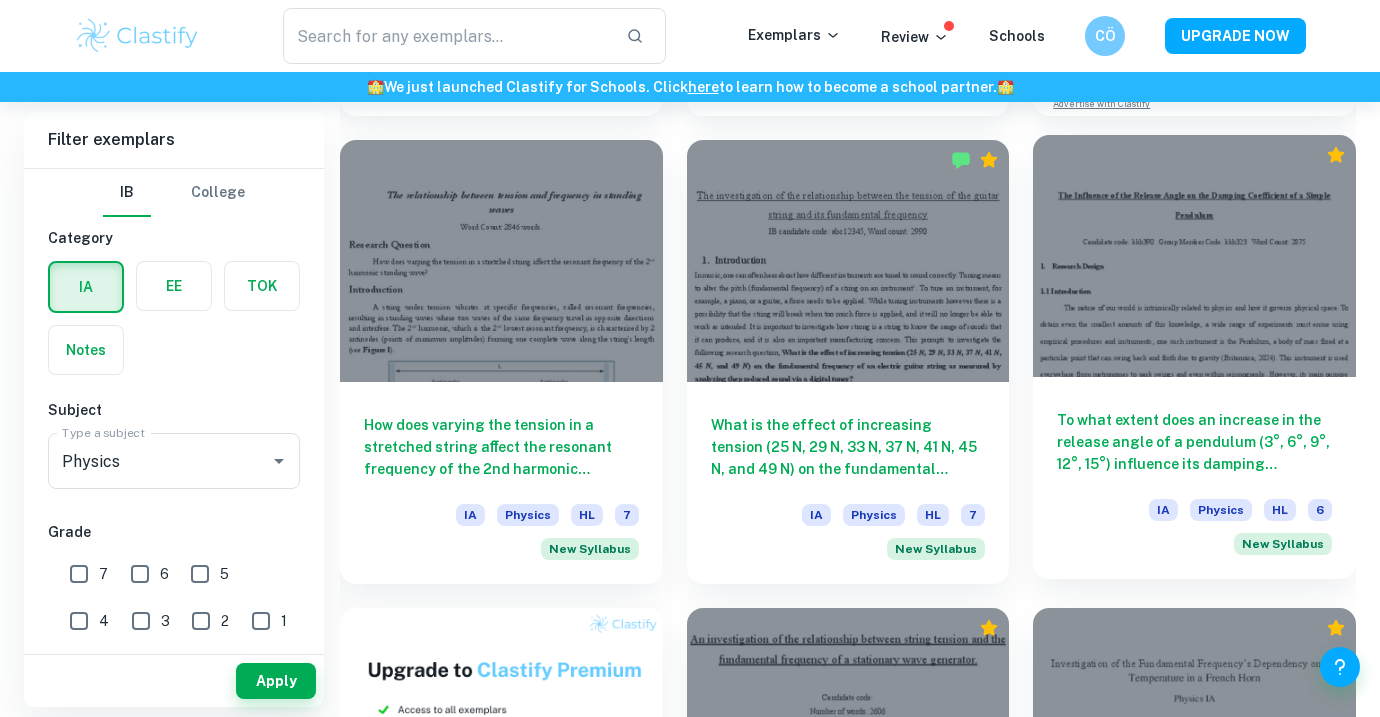 click at bounding box center (1194, 256) 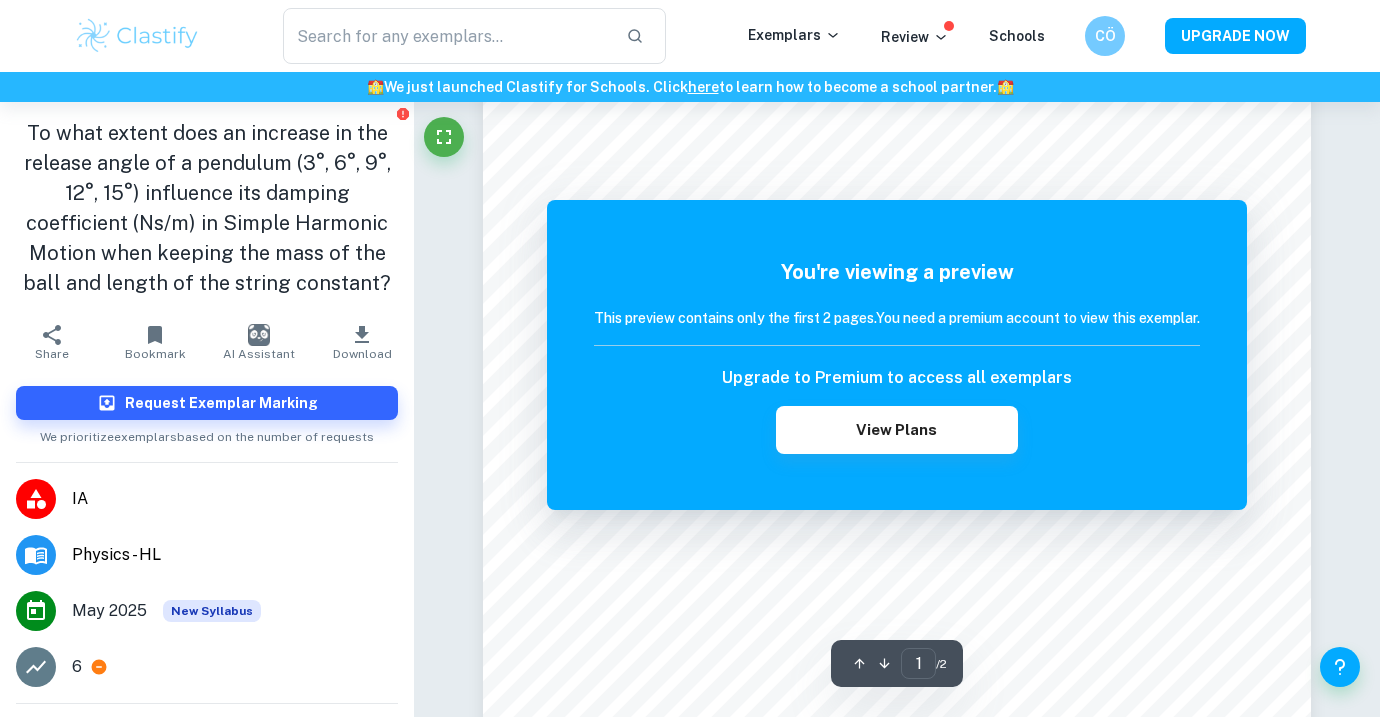 scroll, scrollTop: 0, scrollLeft: 0, axis: both 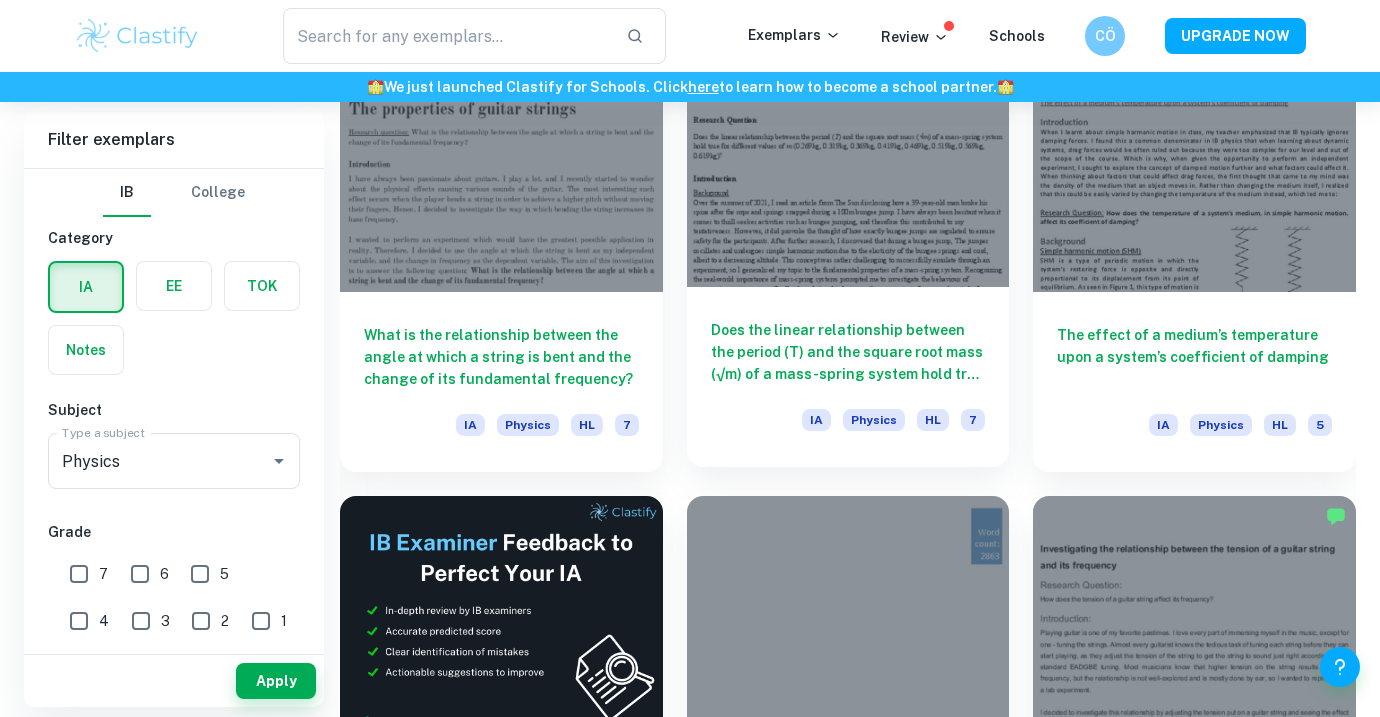 click at bounding box center [848, 166] 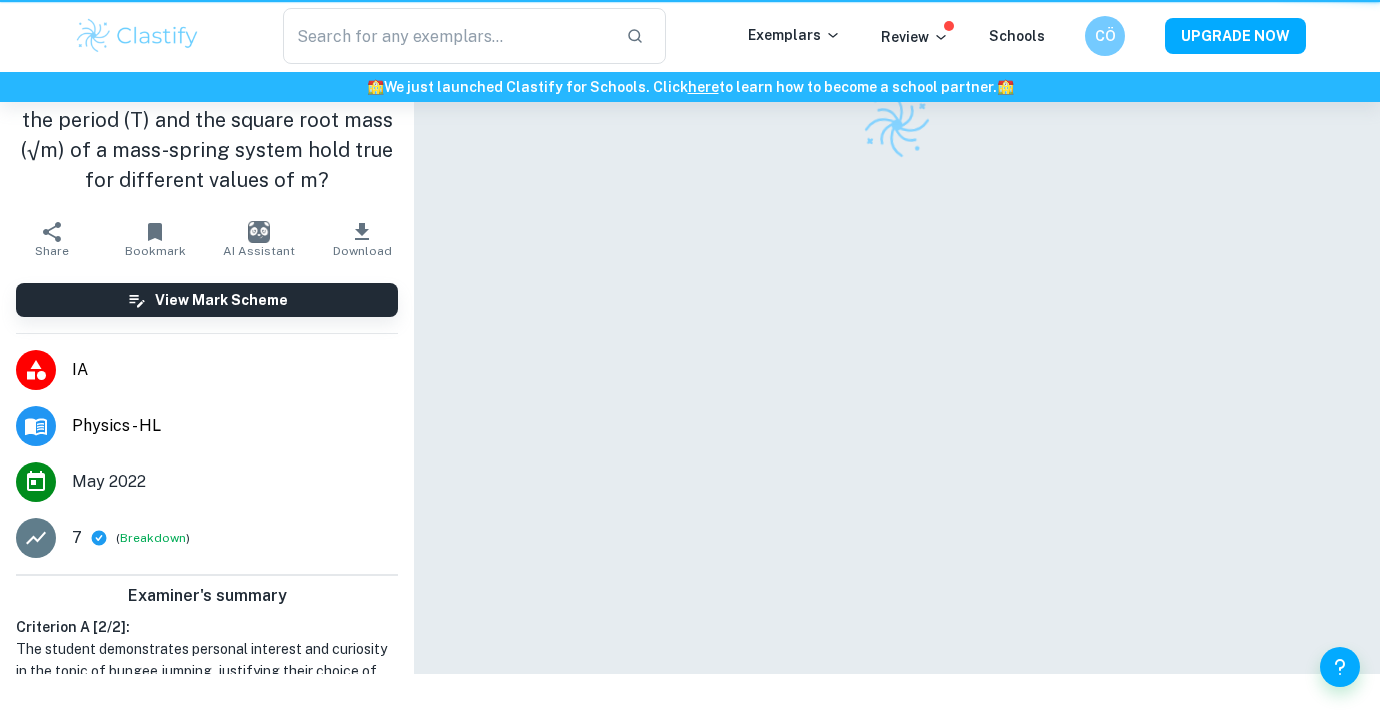 scroll, scrollTop: 0, scrollLeft: 0, axis: both 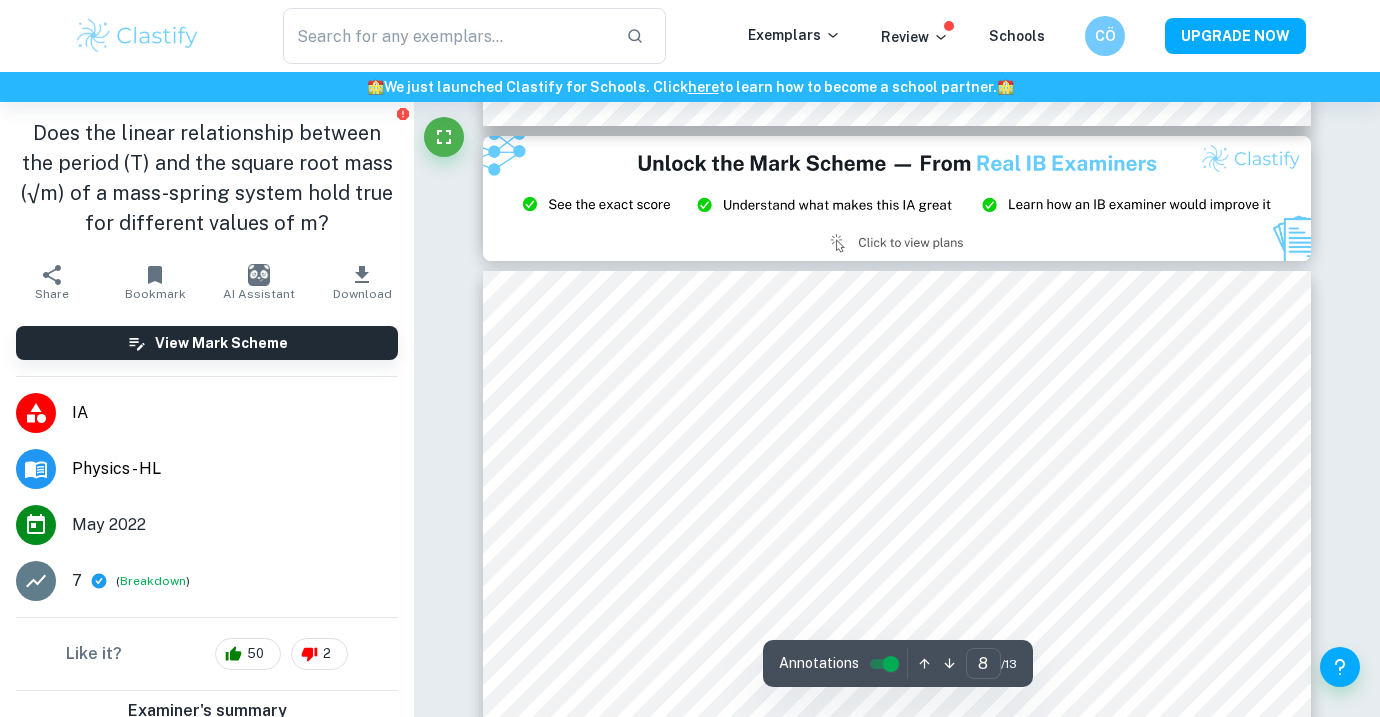 type on "9" 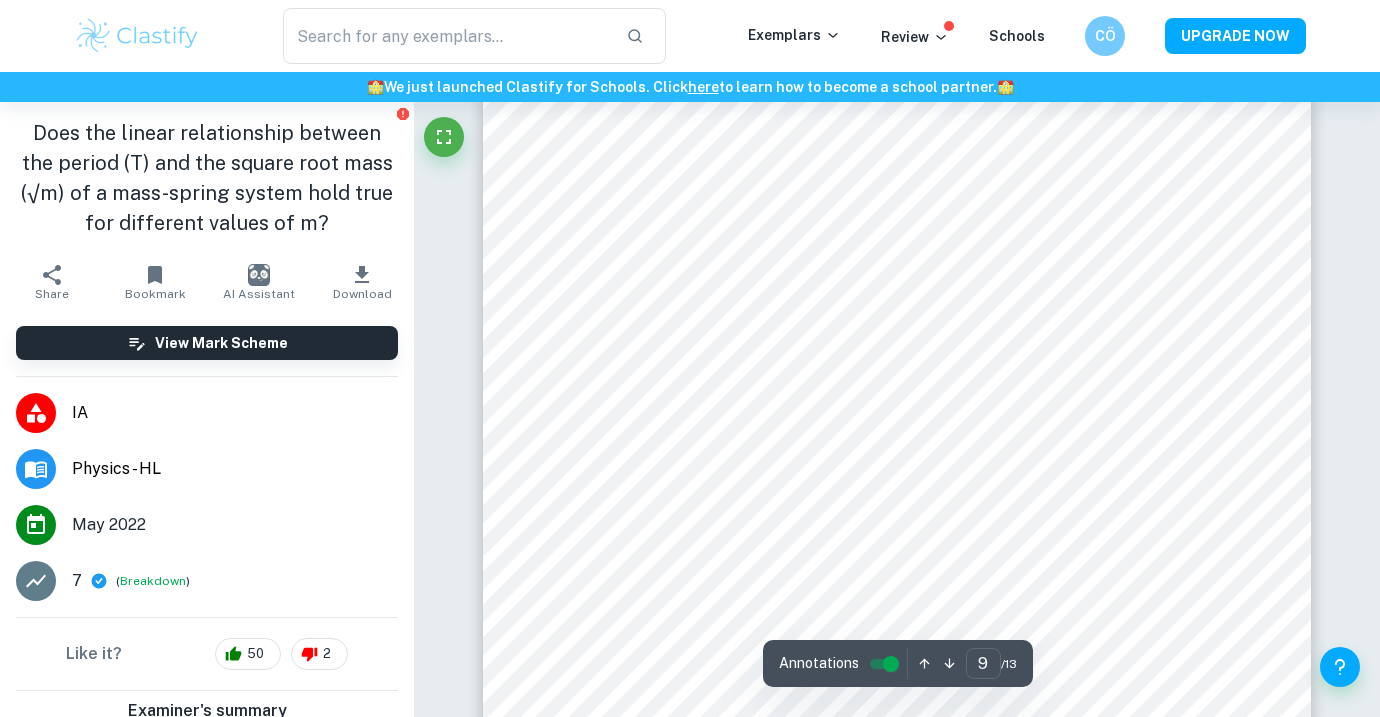 scroll, scrollTop: 9885, scrollLeft: 0, axis: vertical 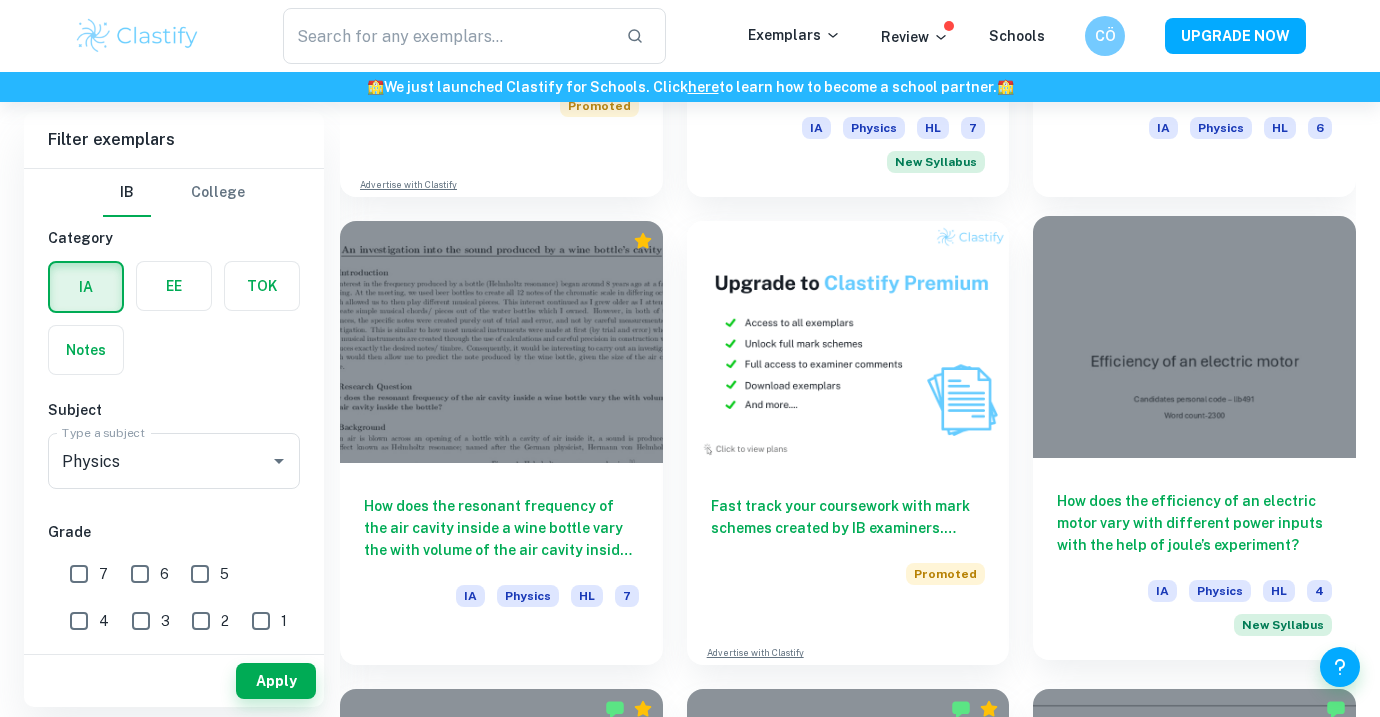 click at bounding box center (1194, 337) 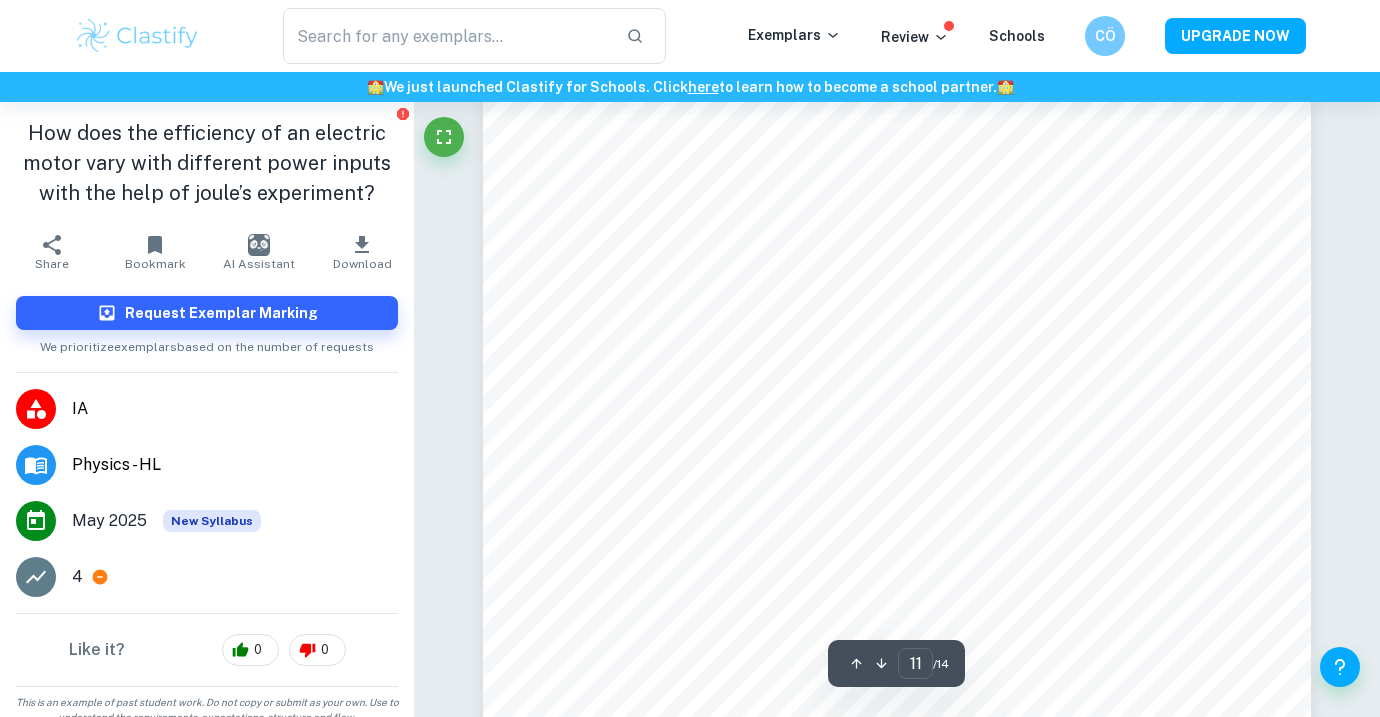 scroll, scrollTop: 12259, scrollLeft: 0, axis: vertical 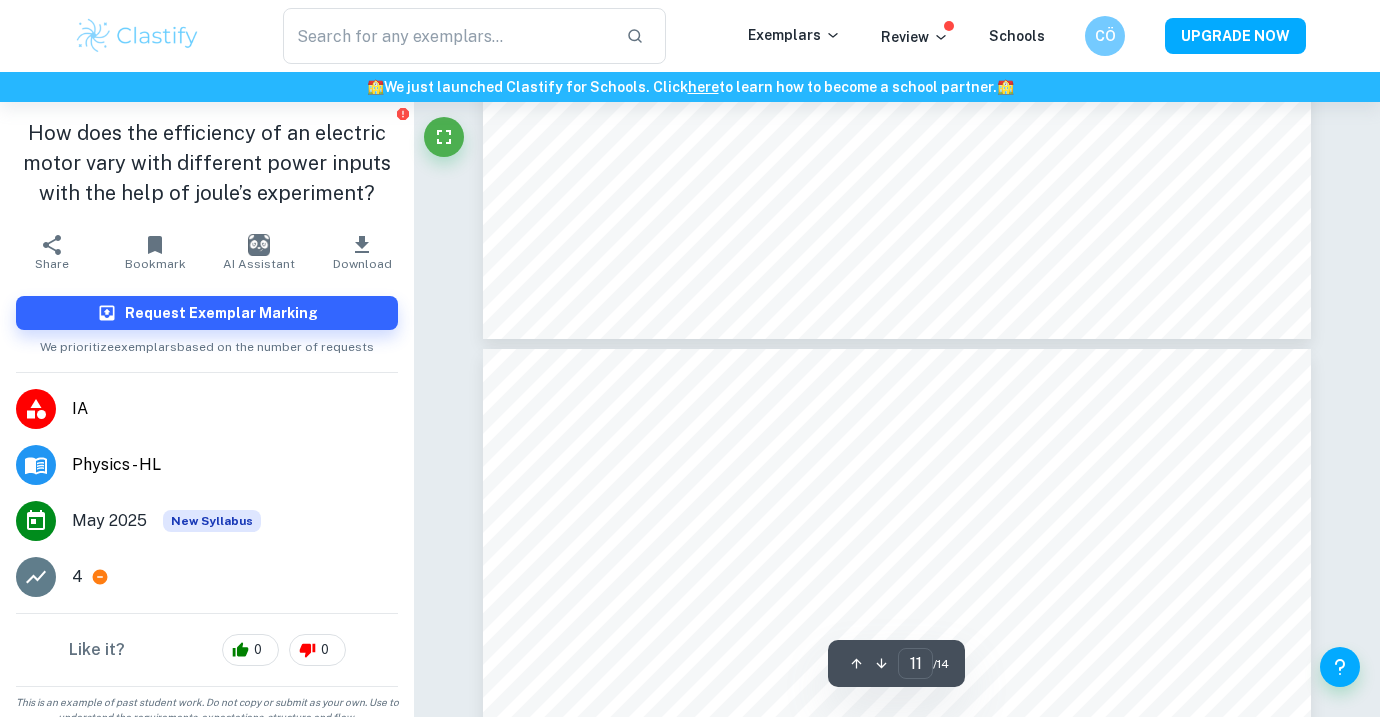 type on "10" 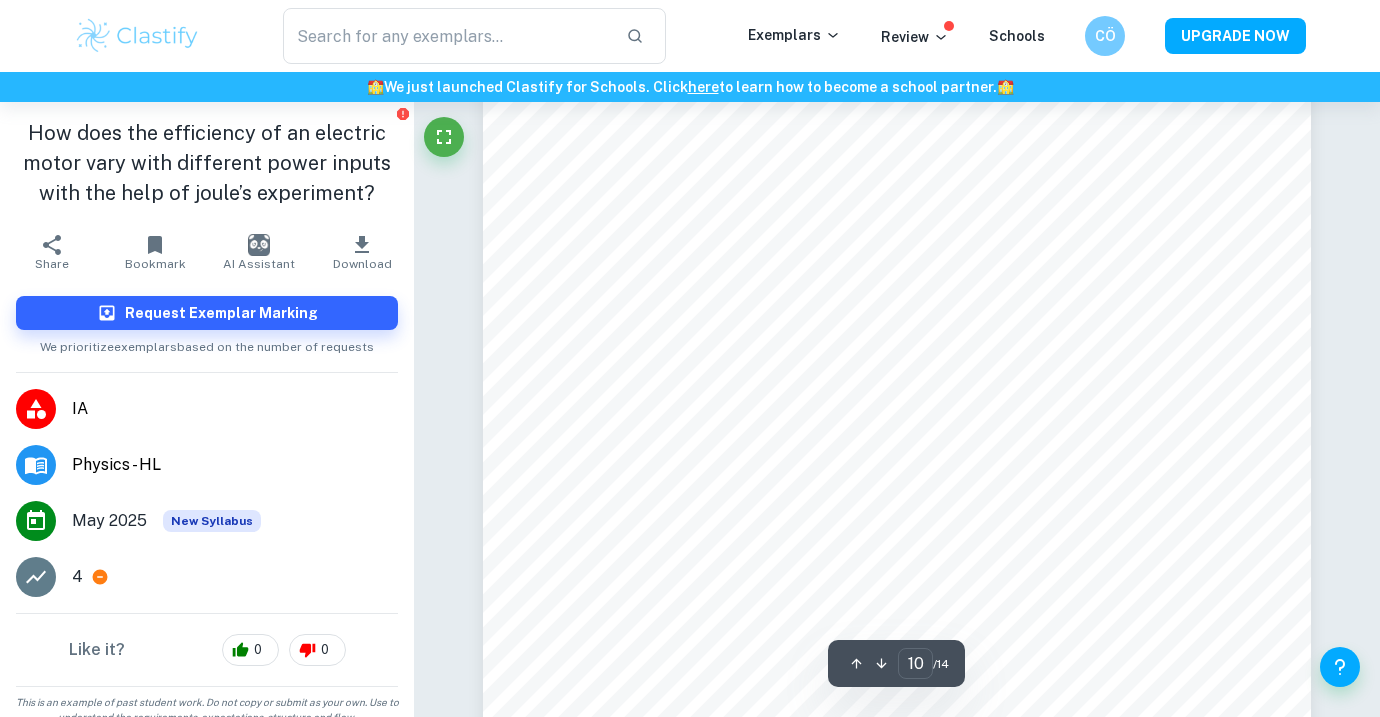 scroll, scrollTop: 11043, scrollLeft: 0, axis: vertical 